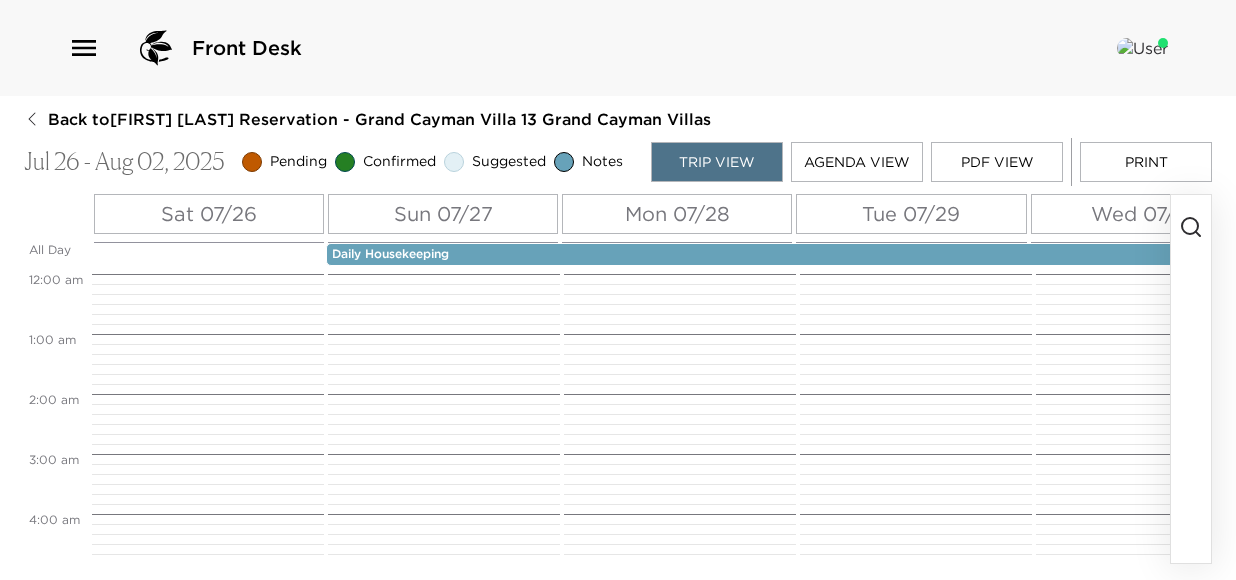 scroll, scrollTop: 0, scrollLeft: 0, axis: both 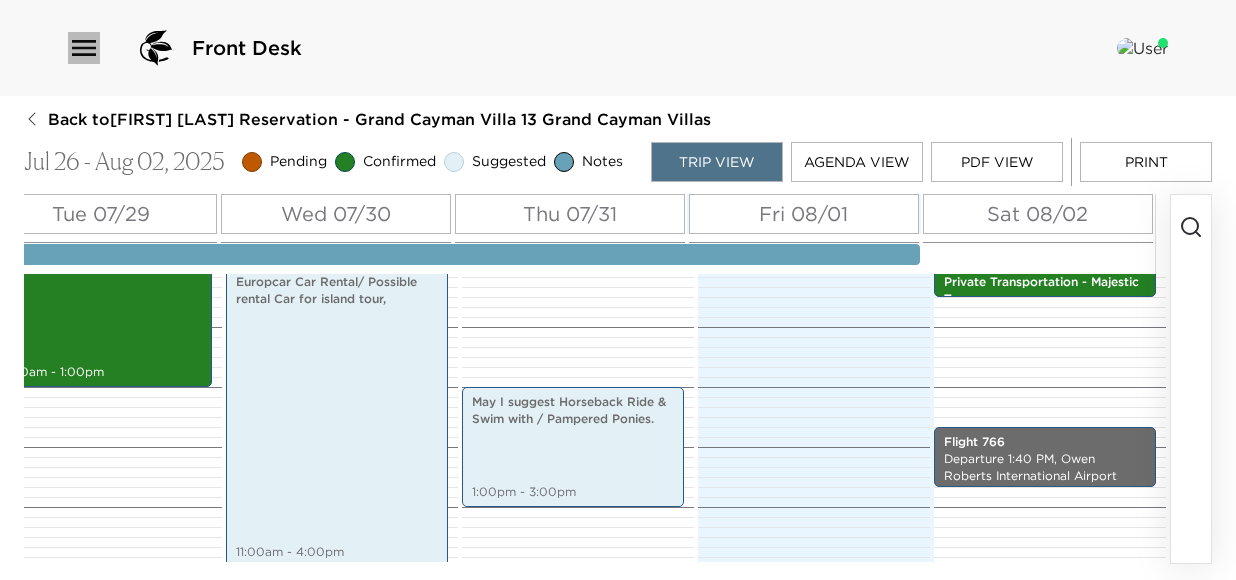 click 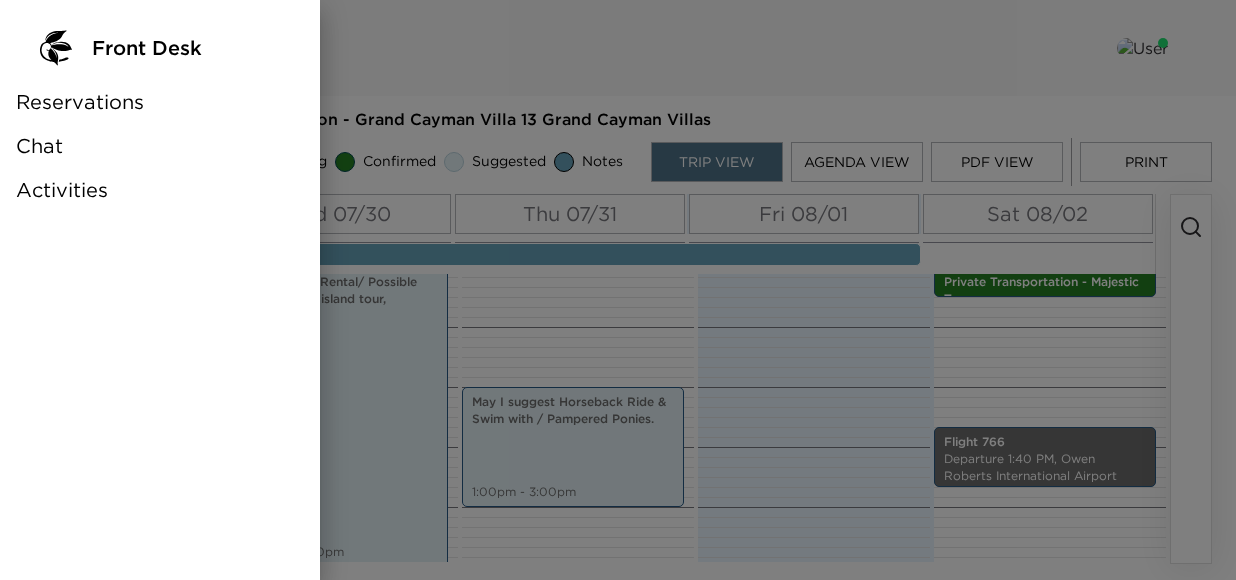click on "Reservations" at bounding box center [80, 102] 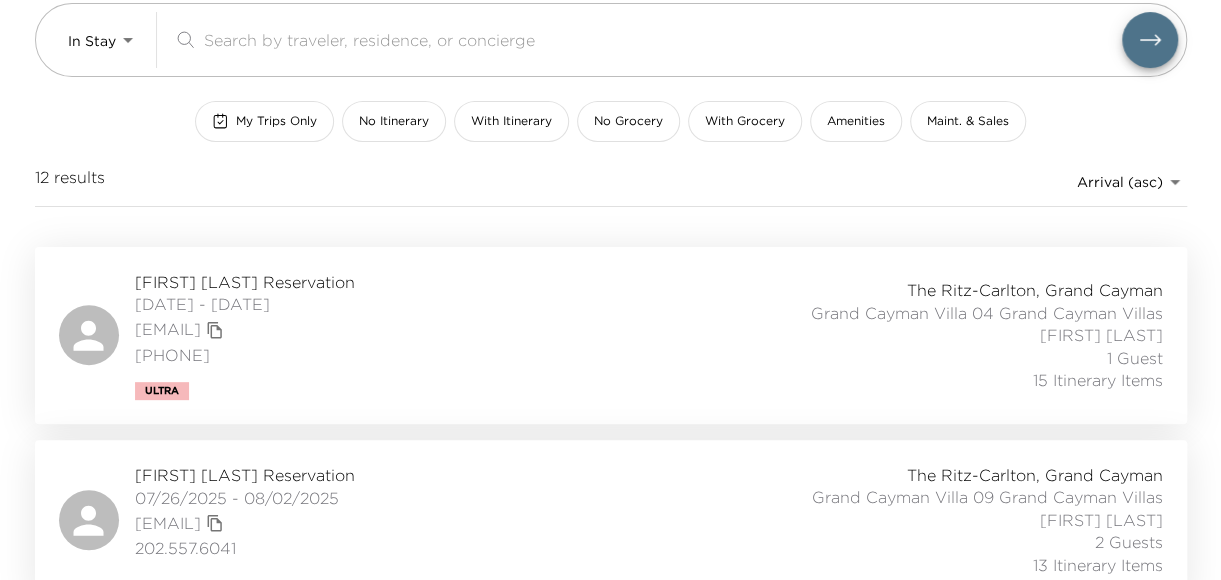 scroll, scrollTop: 200, scrollLeft: 0, axis: vertical 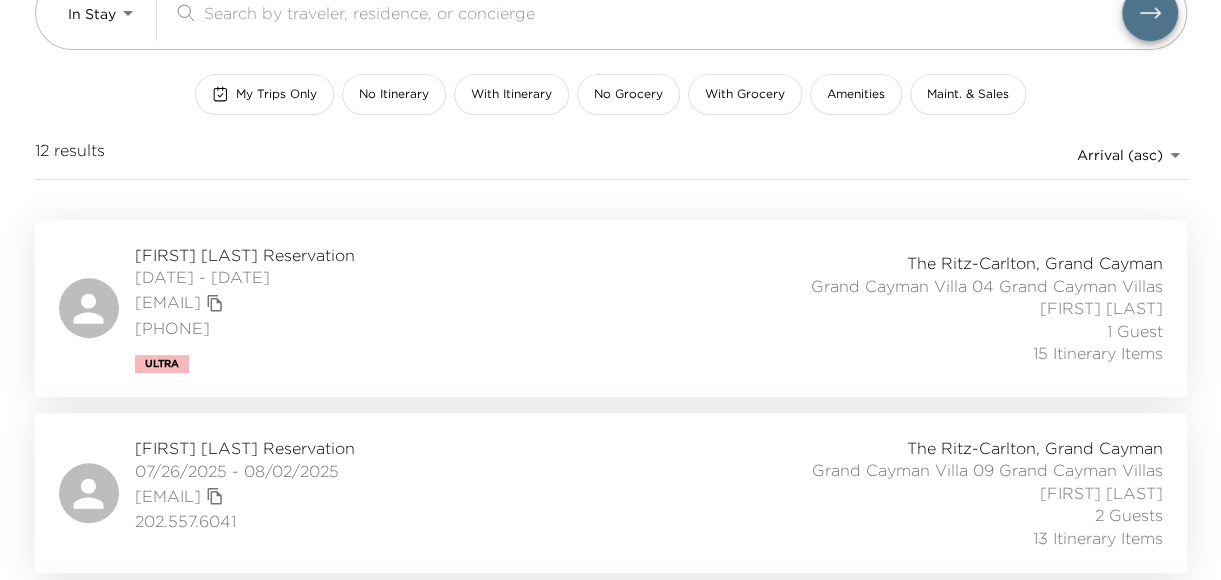 click on "[FIRST] [LAST] Reservation" at bounding box center [245, 255] 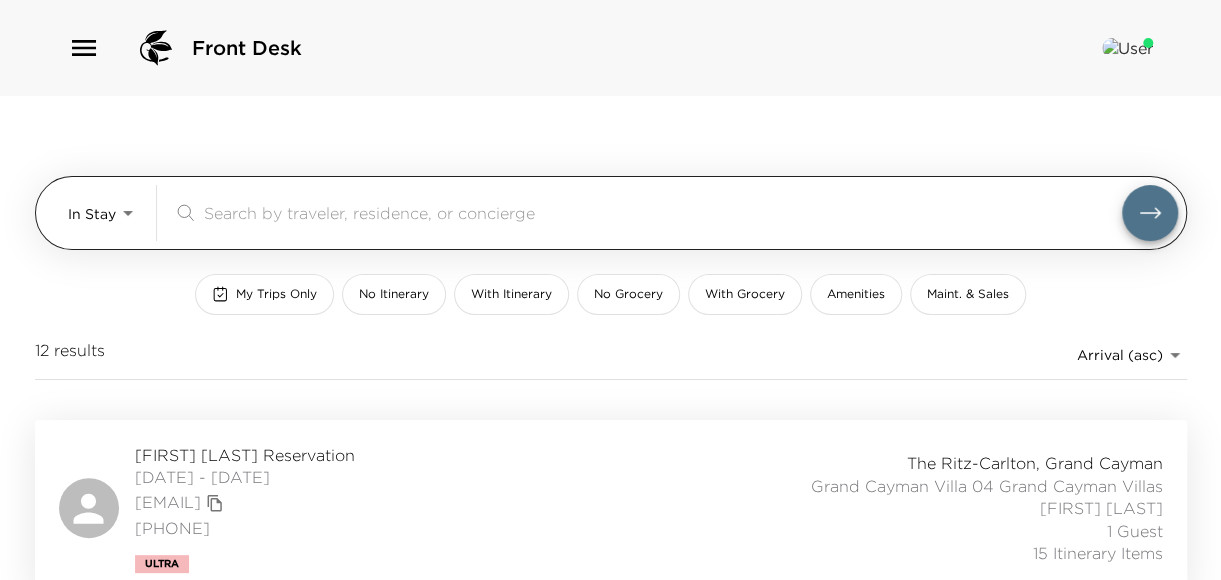 click on "Front Desk In Stay In-Stay ​ My Trips Only No Itinerary With Itinerary No Grocery With Grocery Amenities Maint. & Sales 12 results Arrival (asc) reservations_prod_arrival_asc [FIRST] [LAST] Reservation [DATE] - [DATE] [EMAIL] [PHONE] Ultra The Ritz-Carlton, Grand Cayman Grand Cayman Villa 04 Grand Cayman Villas [FIRST] [LAST] 1 Guest 15 Itinerary Items [FIRST] [LAST] Reservation [DATE] - [DATE] [EMAIL] [PHONE] The Ritz-Carlton, Grand Cayman Grand Cayman Villa 09 Grand Cayman Villas [FIRST] [LAST] 2 Guests 13 Itinerary Items [FIRST] [LAST] Reservation [DATE] - [DATE] [EMAIL] [PHONE] The Ritz-Carlton, Grand Cayman Grand Cayman Villa 07 Grand Cayman Villas [FIRST] [LAST] 6 Guests 1 Itinerary Item [FIRST] [LAST] Reservation [GUEST_COUNT] Guests" at bounding box center (610, 290) 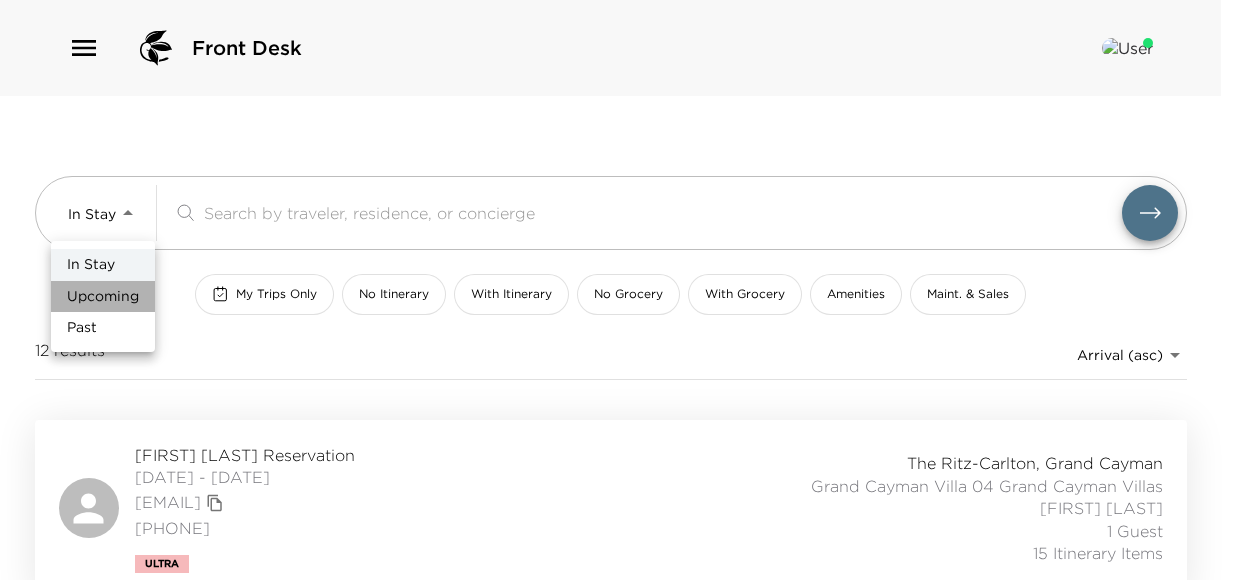 click on "Upcoming" at bounding box center (103, 297) 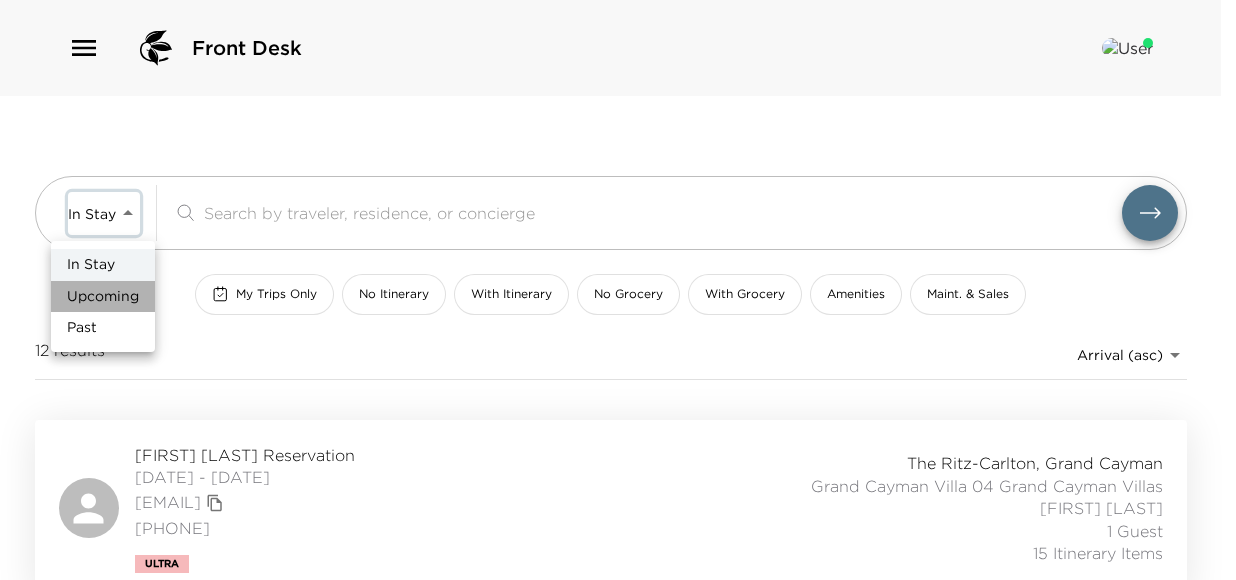 type on "Upcoming" 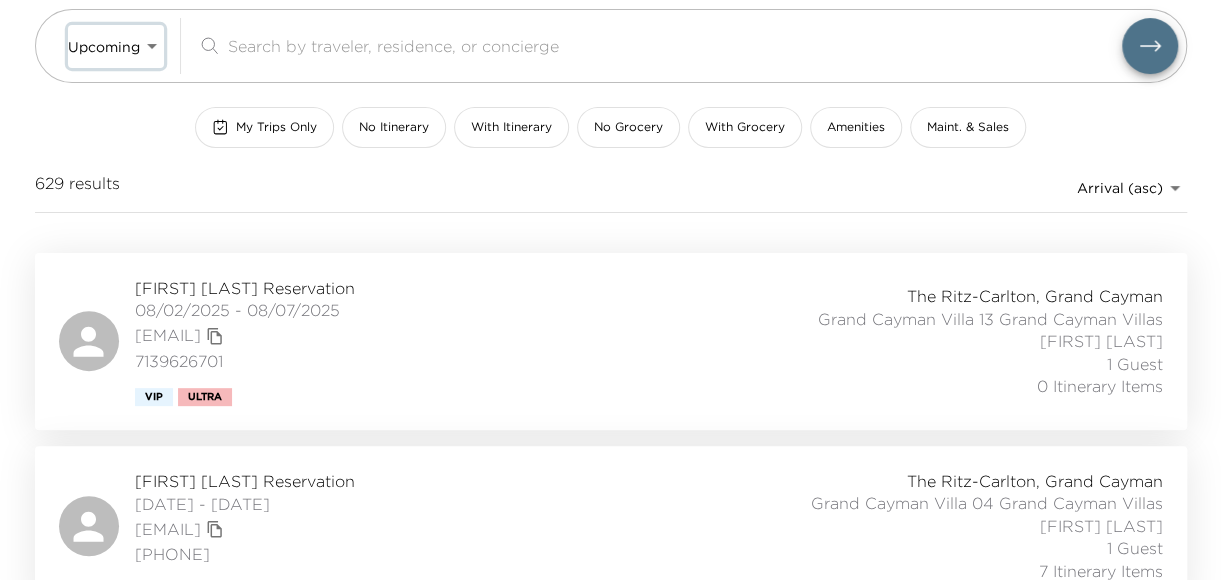 scroll, scrollTop: 200, scrollLeft: 0, axis: vertical 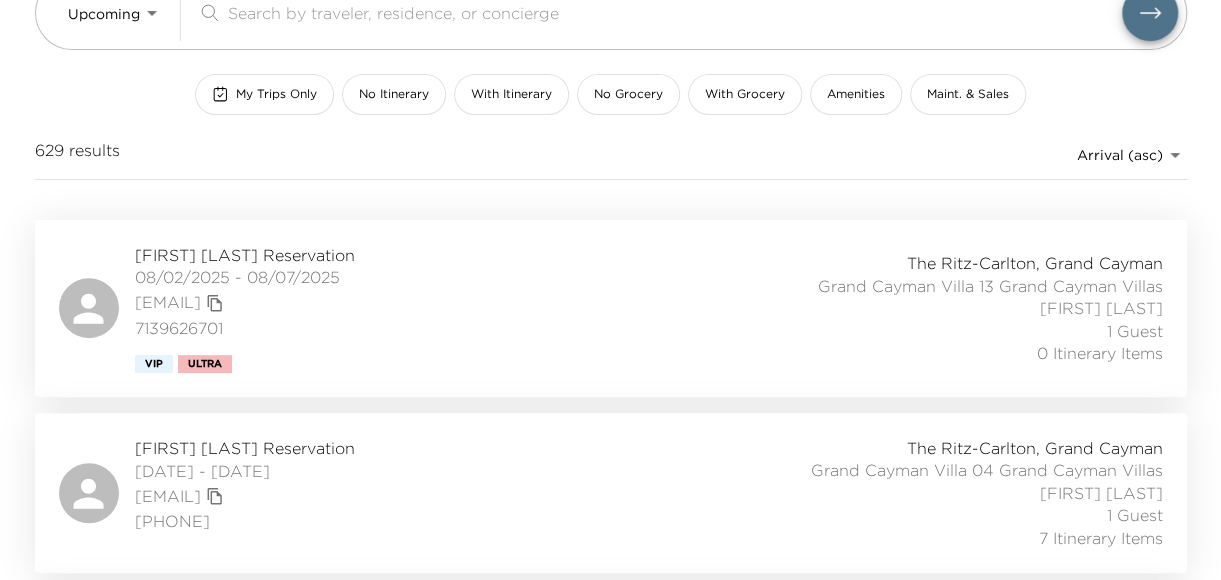 click on "[FIRST] [LAST] Reservation" at bounding box center (245, 255) 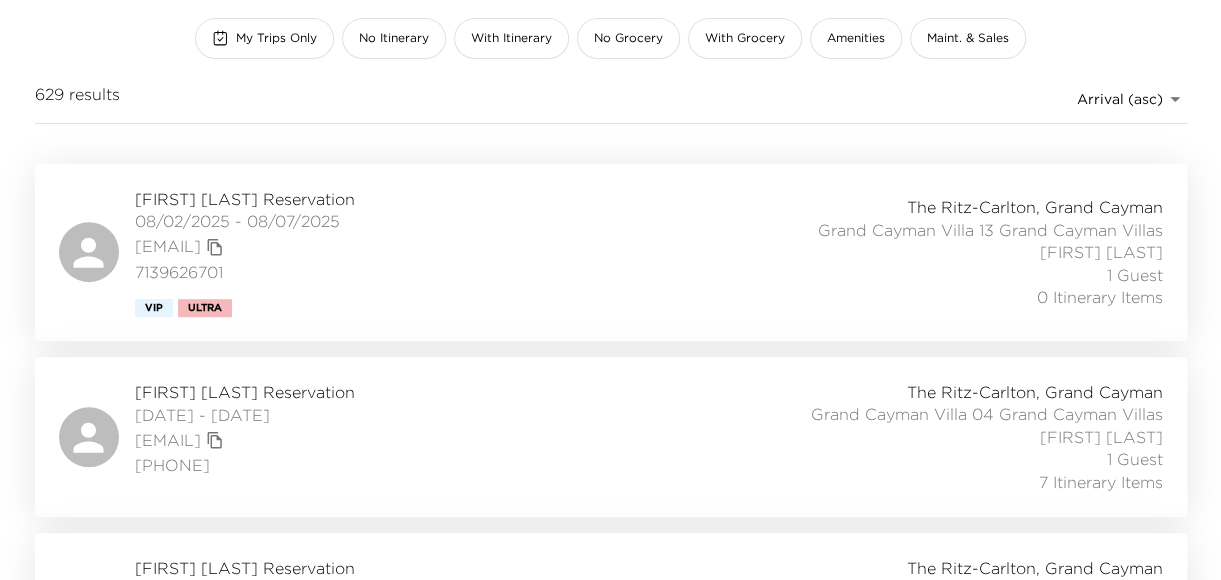 scroll, scrollTop: 400, scrollLeft: 0, axis: vertical 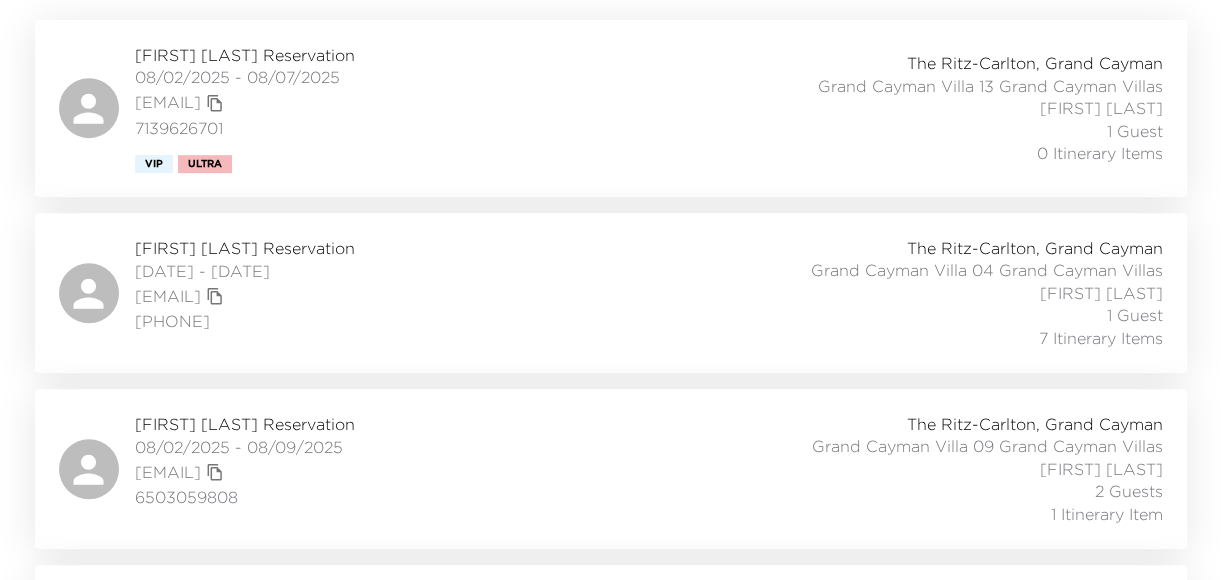 click on "Sylvia Burke Reservation" at bounding box center [245, 248] 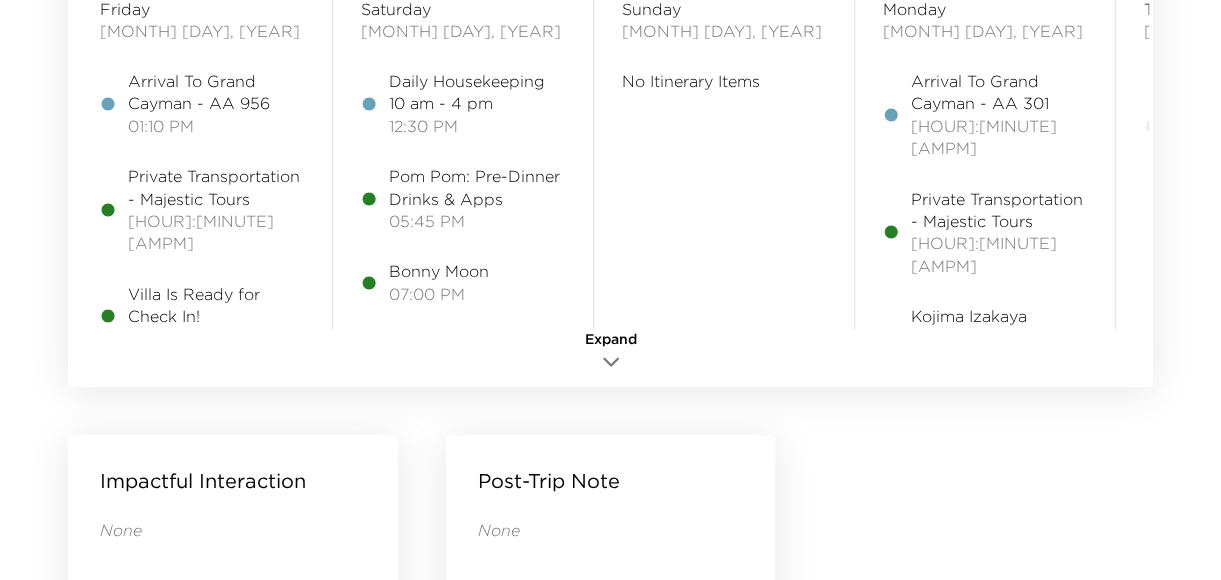 scroll, scrollTop: 1800, scrollLeft: 0, axis: vertical 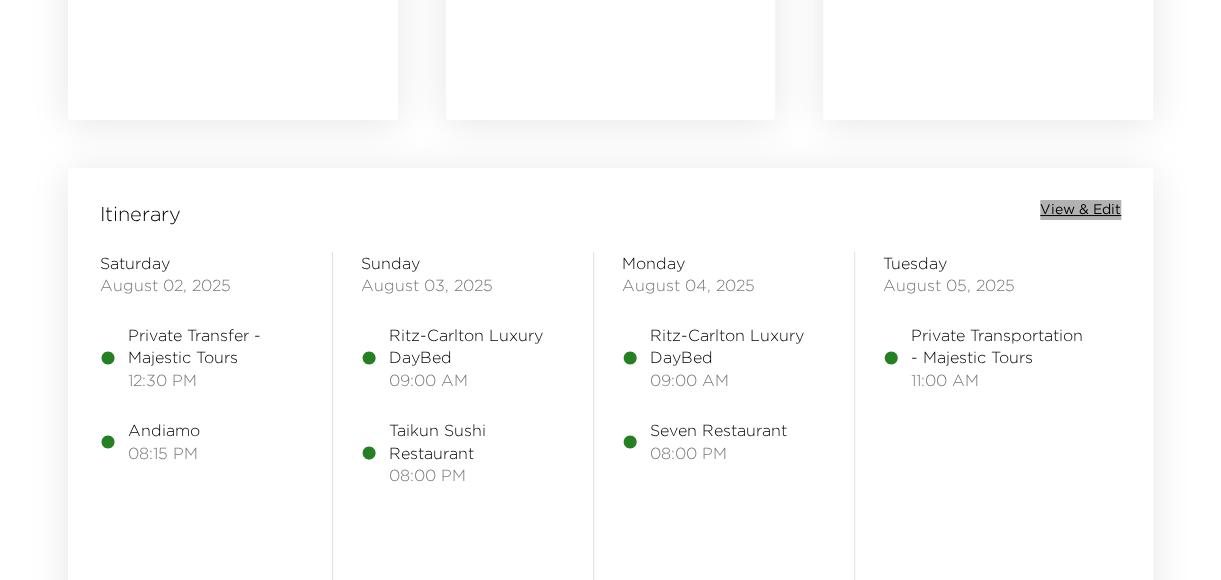 click on "View & Edit" at bounding box center (1080, 210) 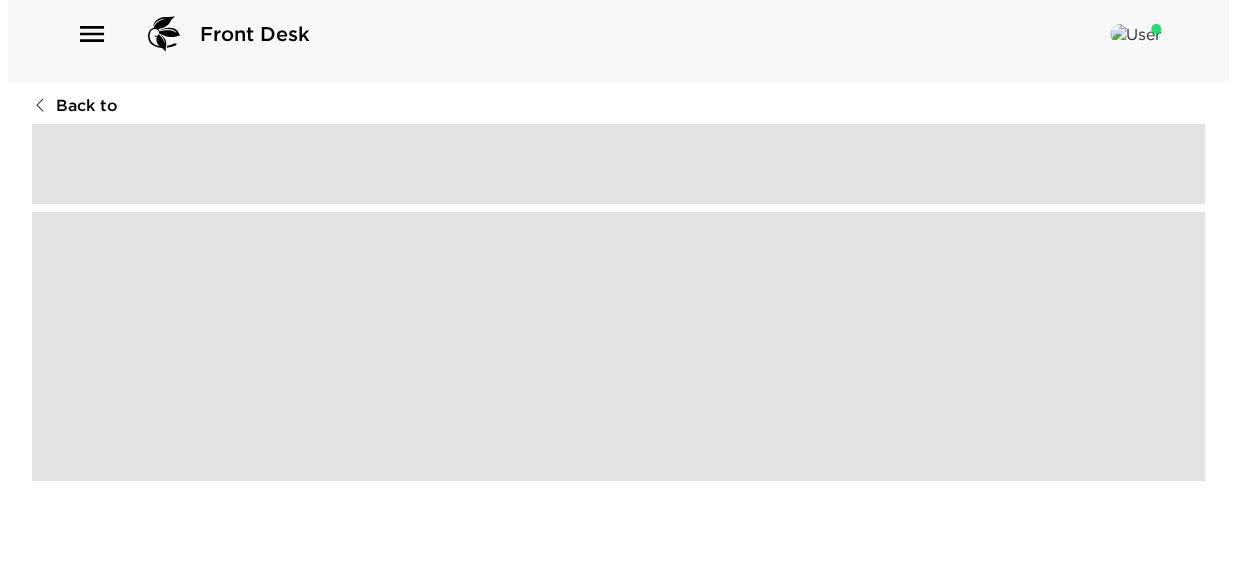 scroll, scrollTop: 0, scrollLeft: 0, axis: both 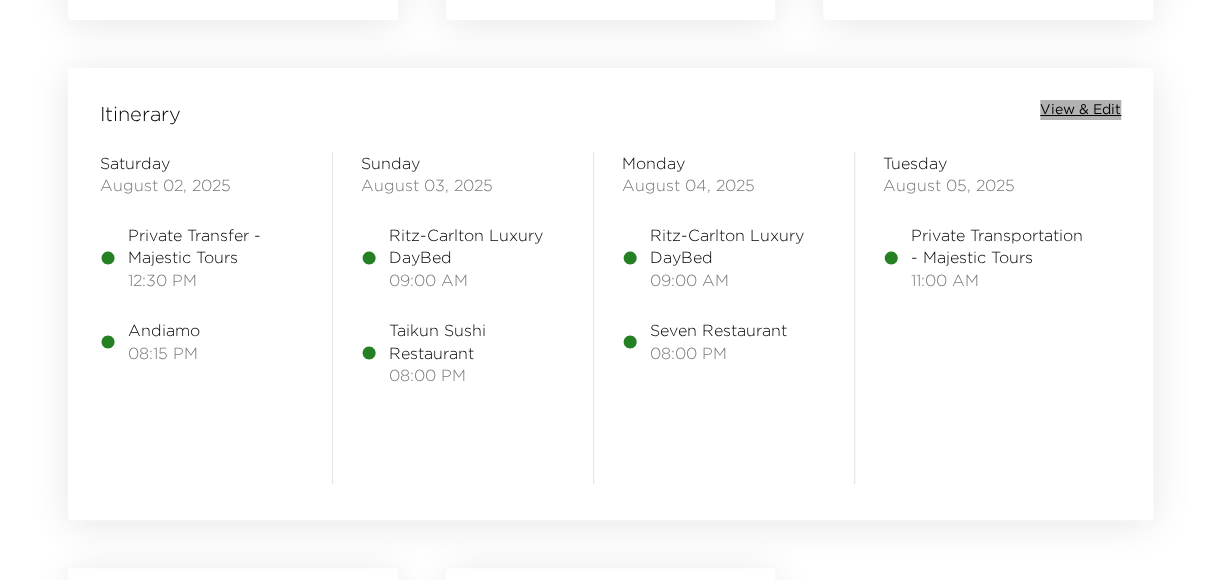 click on "View & Edit" at bounding box center [1080, 110] 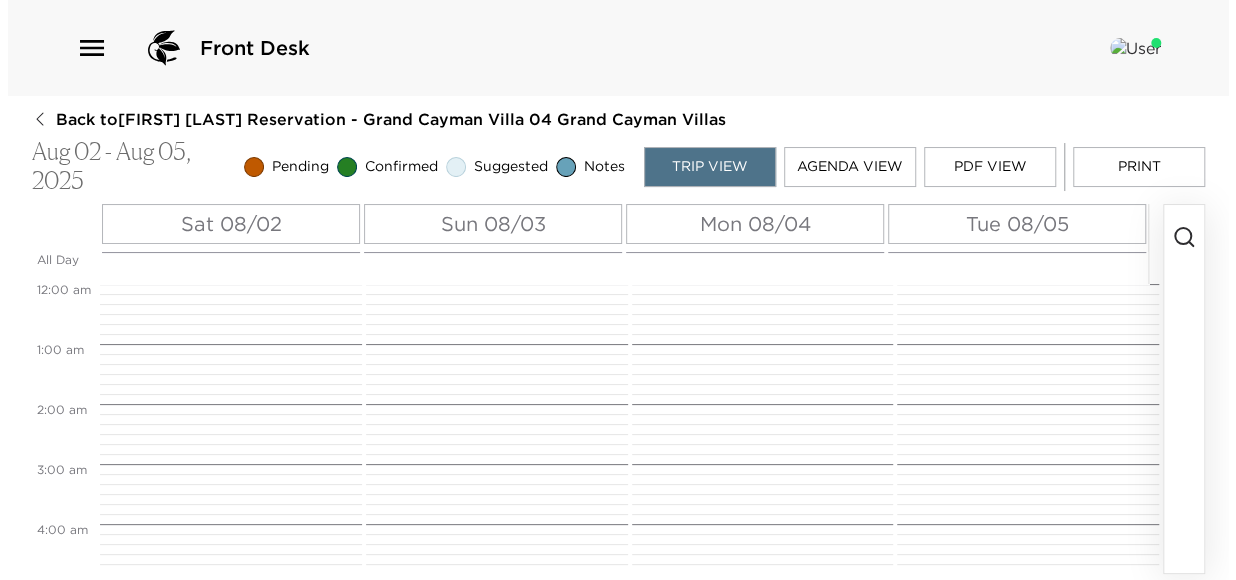 scroll, scrollTop: 0, scrollLeft: 0, axis: both 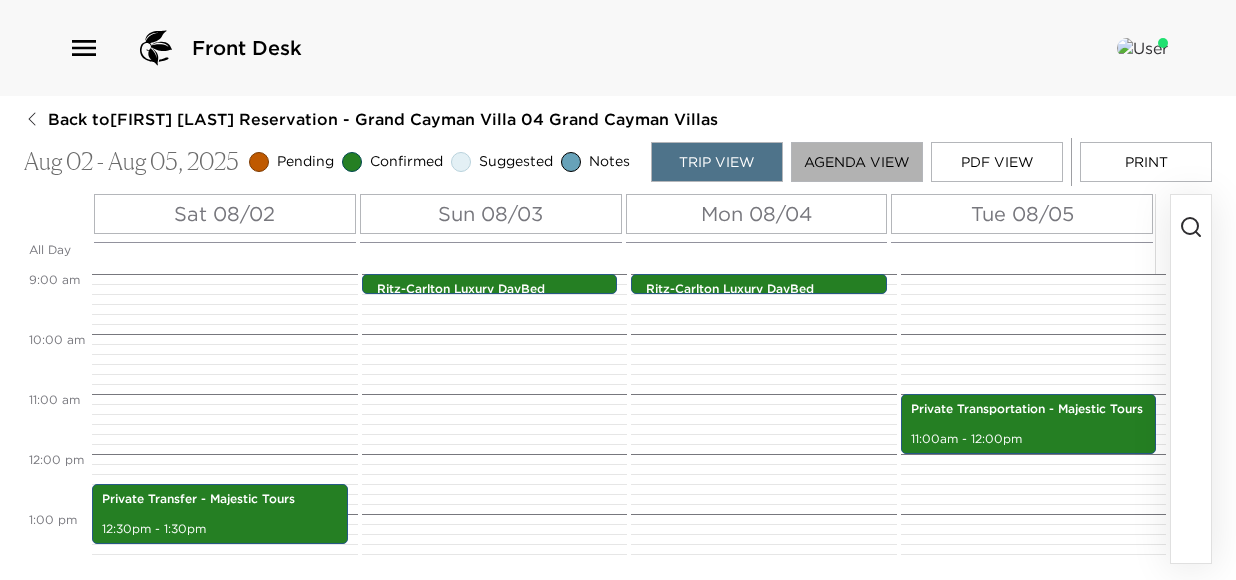 click on "Agenda View" at bounding box center (857, 162) 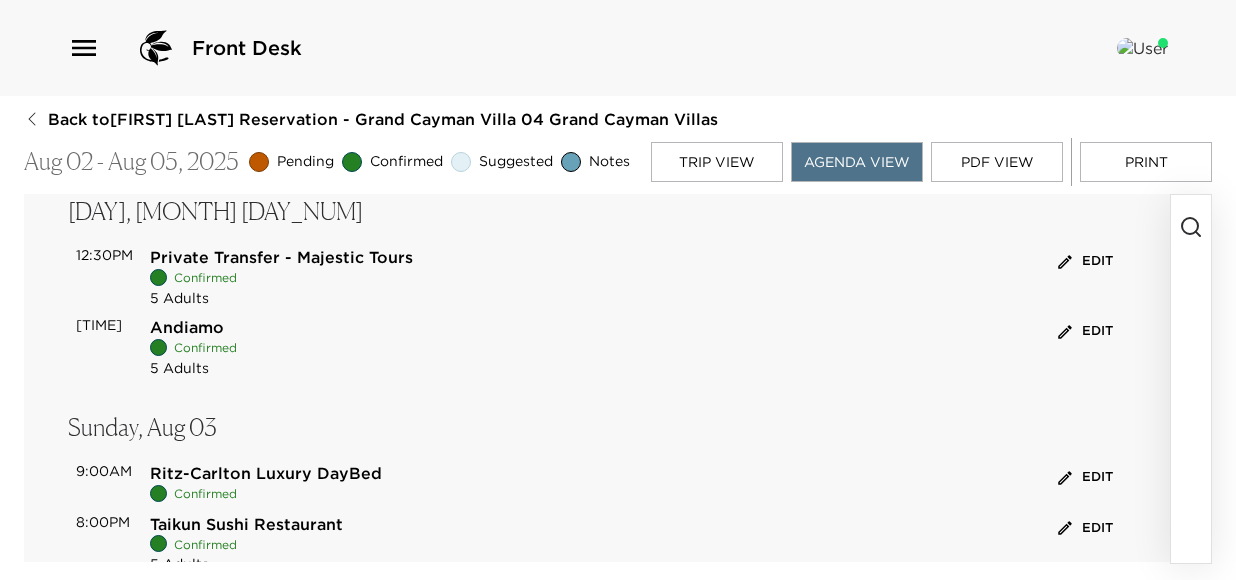 scroll, scrollTop: 0, scrollLeft: 0, axis: both 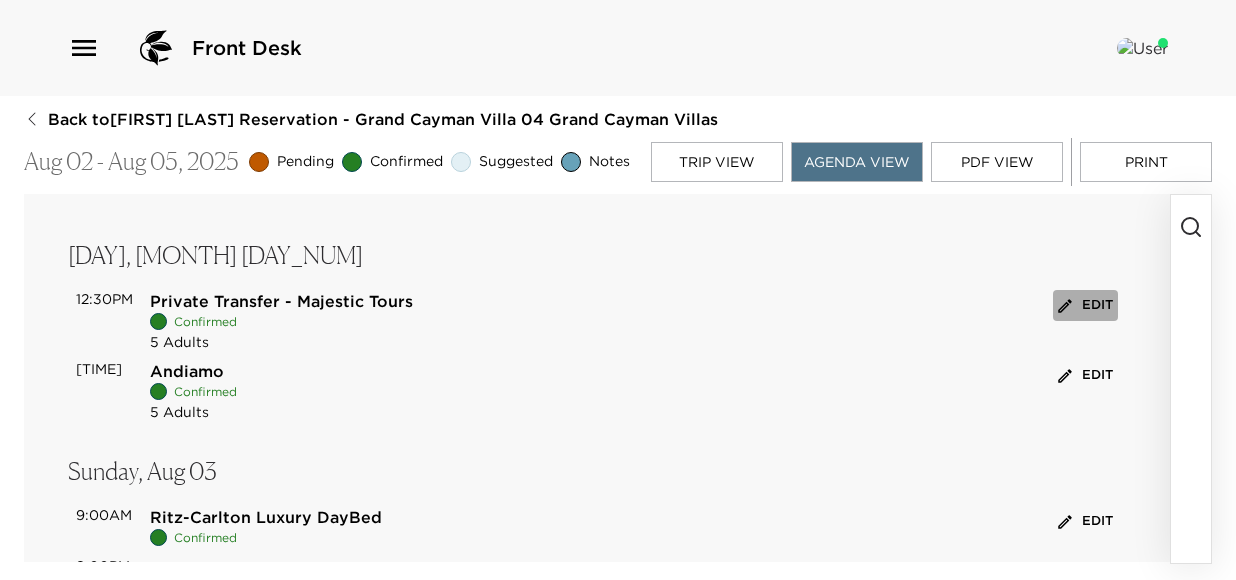 click on "Edit" at bounding box center (1085, 305) 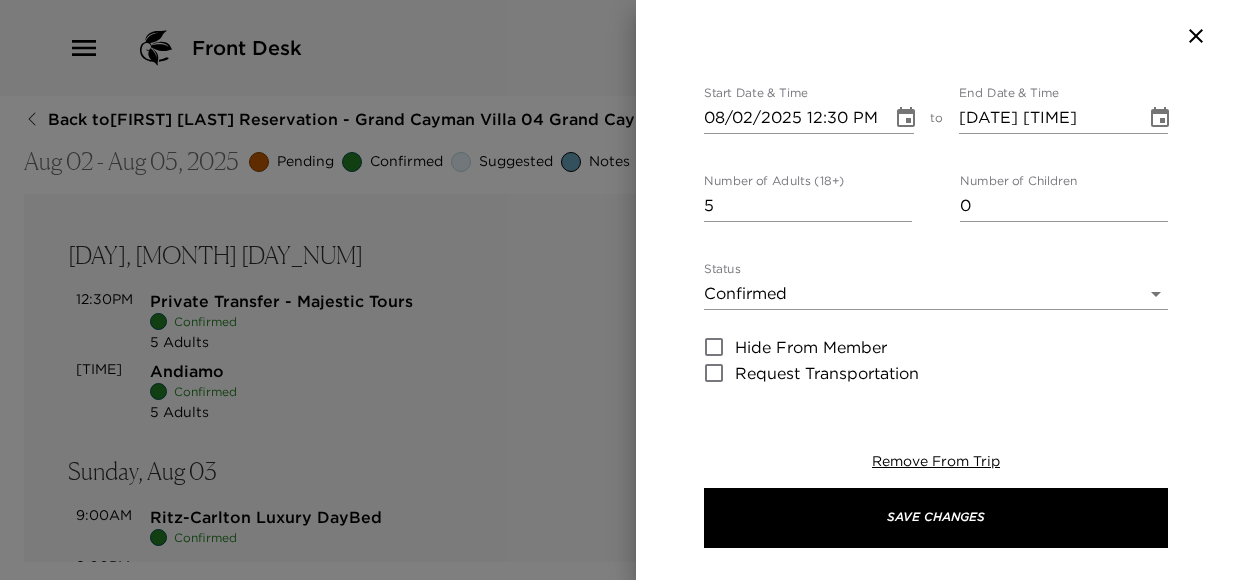 scroll, scrollTop: 0, scrollLeft: 0, axis: both 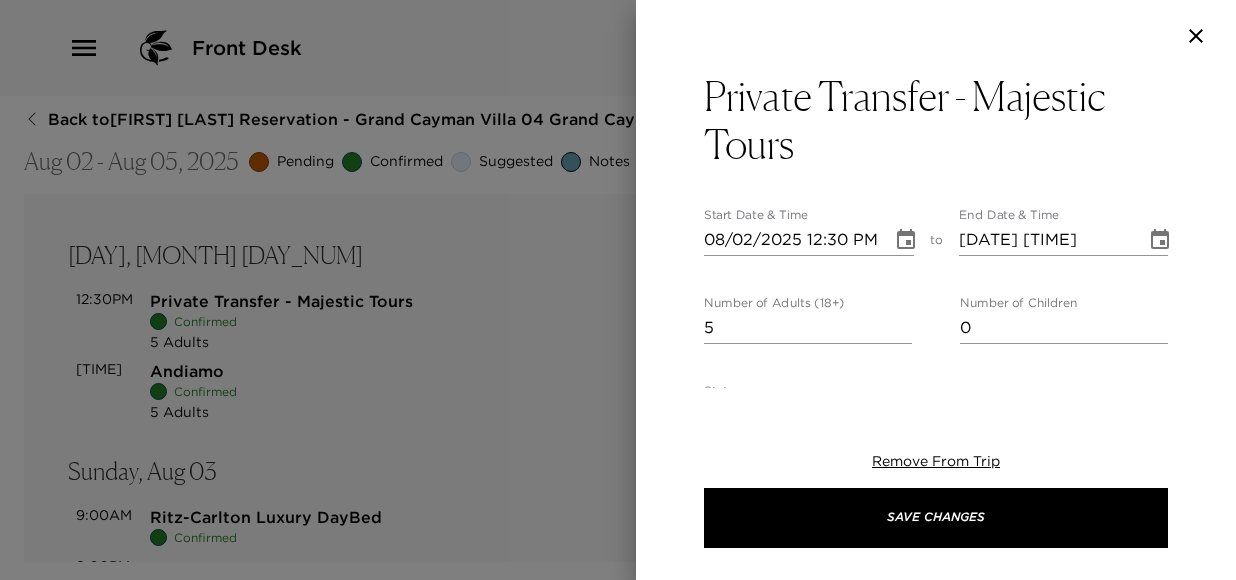 click at bounding box center [618, 290] 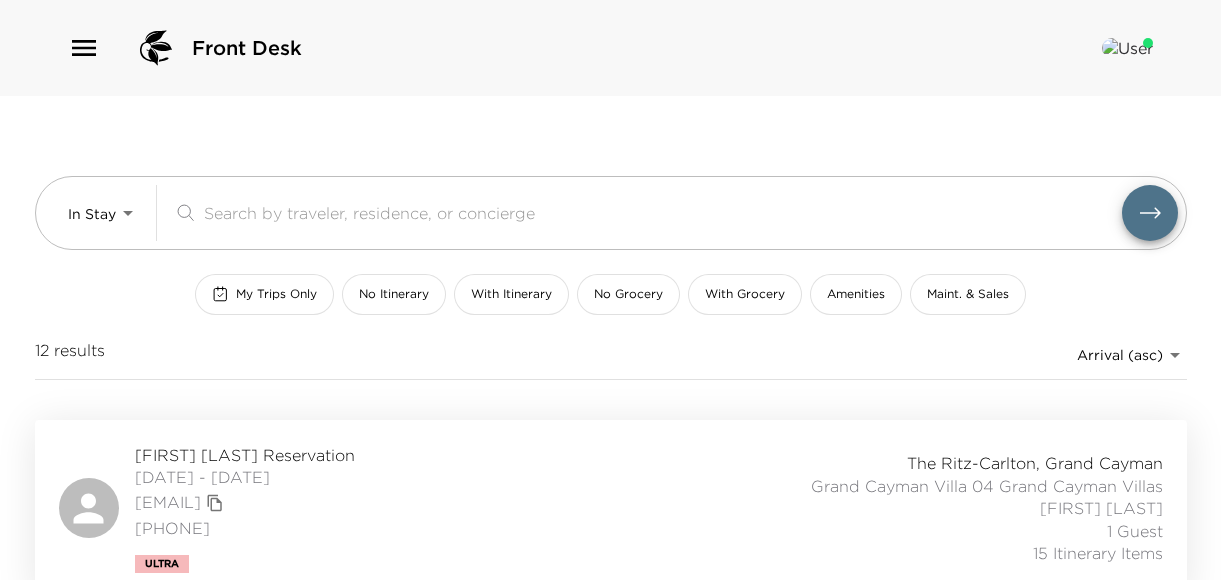 scroll, scrollTop: 900, scrollLeft: 0, axis: vertical 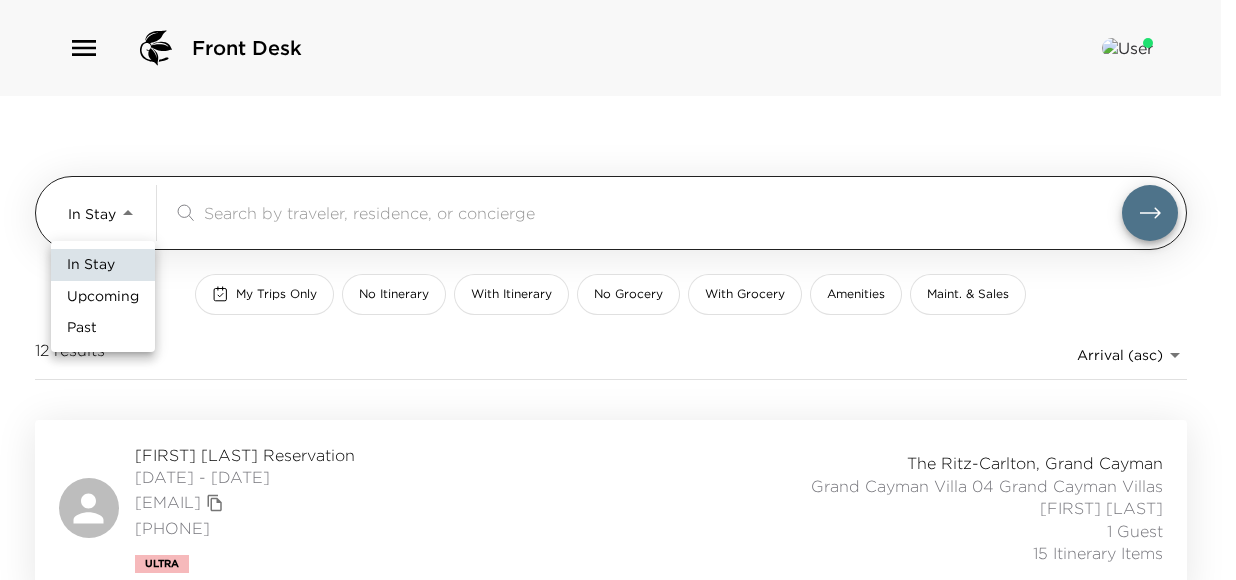 click on "Front Desk In Stay In-Stay ​ My Trips Only No Itinerary With Itinerary No Grocery With Grocery Amenities Maint. & Sales 12 results Arrival (asc) reservations_prod_arrival_asc [FIRST] [LAST] Reservation [DATE] - [DATE] [EMAIL] [PHONE] Ultra The Ritz-Carlton, Grand Cayman Grand Cayman Villa 04 Grand Cayman Villas [FIRST] [LAST] 1 Guest 15 Itinerary Items [FIRST] [LAST] Reservation [DATE] - [DATE] [EMAIL] [PHONE] The Ritz-Carlton, Grand Cayman Grand Cayman Villa 09 Grand Cayman Villas [FIRST] [LAST] 2 Guests 13 Itinerary Items [FIRST] [LAST] Reservation [DATE] - [DATE] [EMAIL] [PHONE] The Ritz-Carlton, Grand Cayman Grand Cayman Villa 07 Grand Cayman Villas [FIRST] [LAST] 6 Guests 1 Itinerary Item [FIRST] [LAST] Reservation [GUEST_COUNT] Guests" at bounding box center [618, 290] 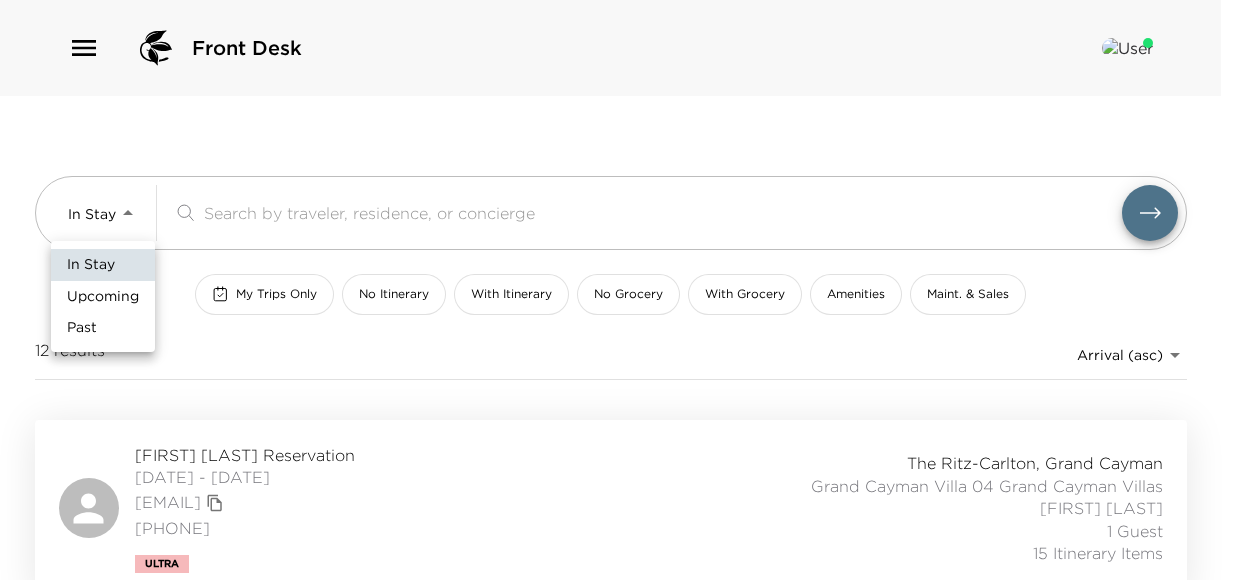 click on "Upcoming" at bounding box center (103, 297) 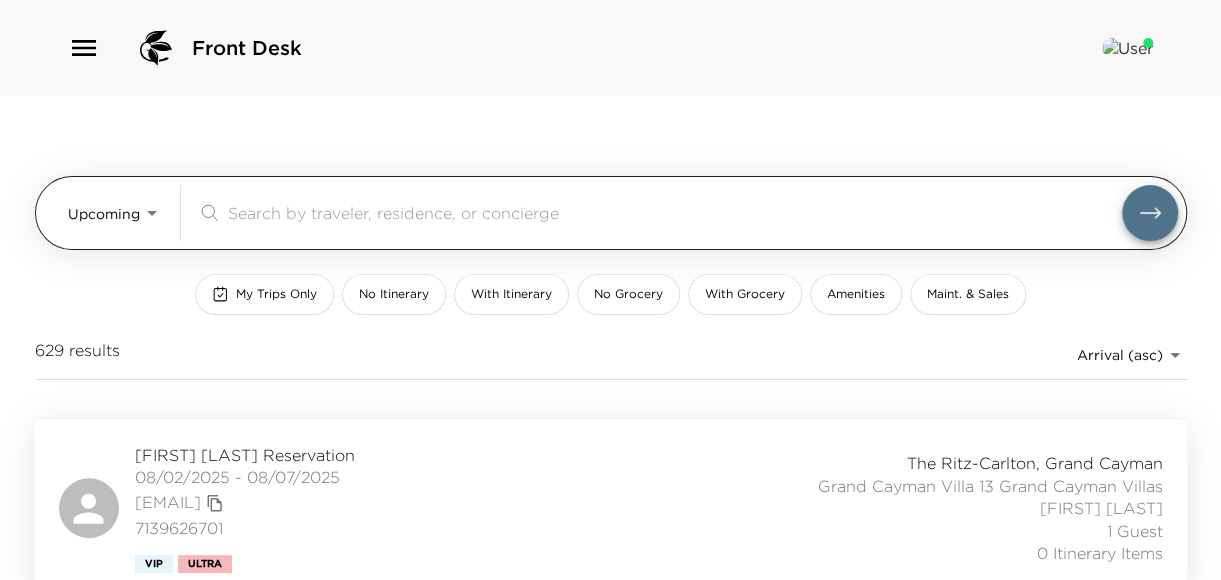 click at bounding box center [675, 212] 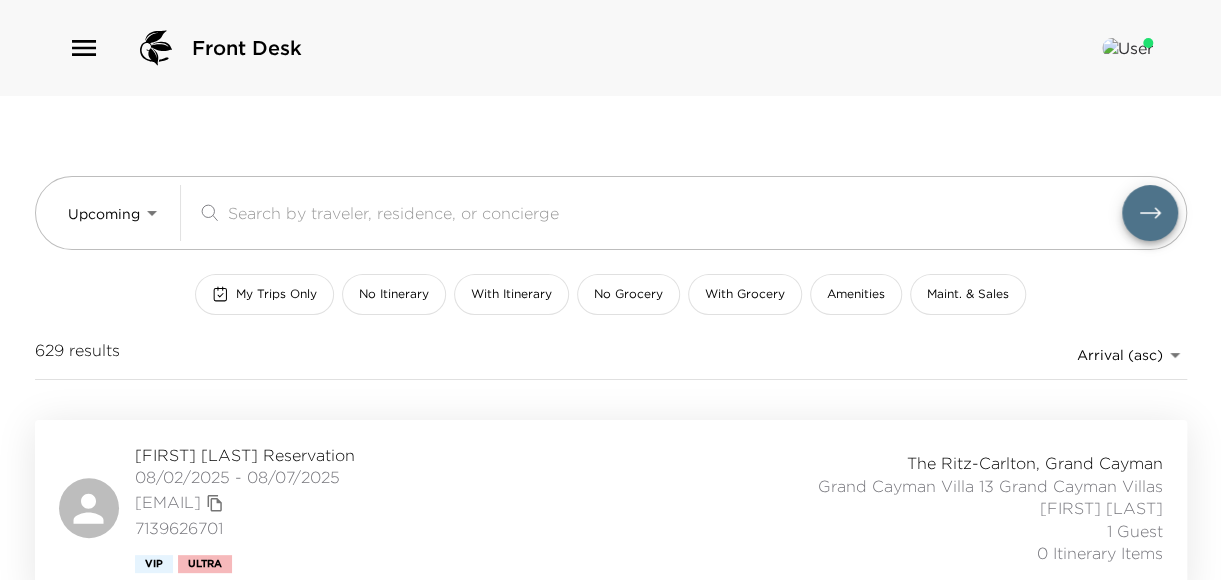 click on "629 results Arrival (asc) reservations_prod_arrival_asc" at bounding box center [611, 355] 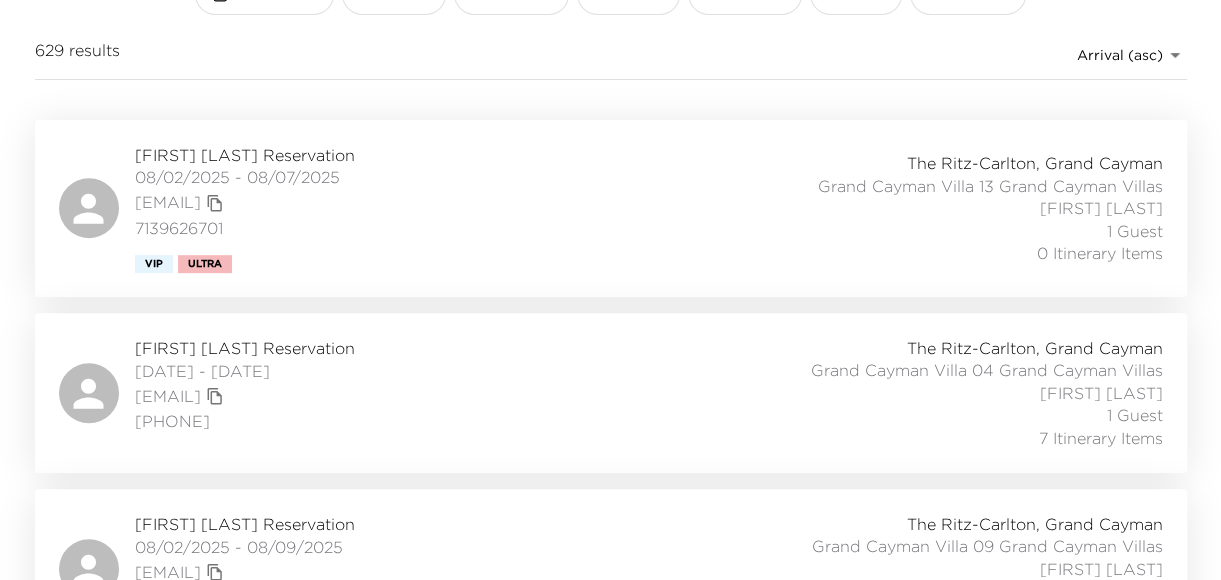 scroll, scrollTop: 0, scrollLeft: 0, axis: both 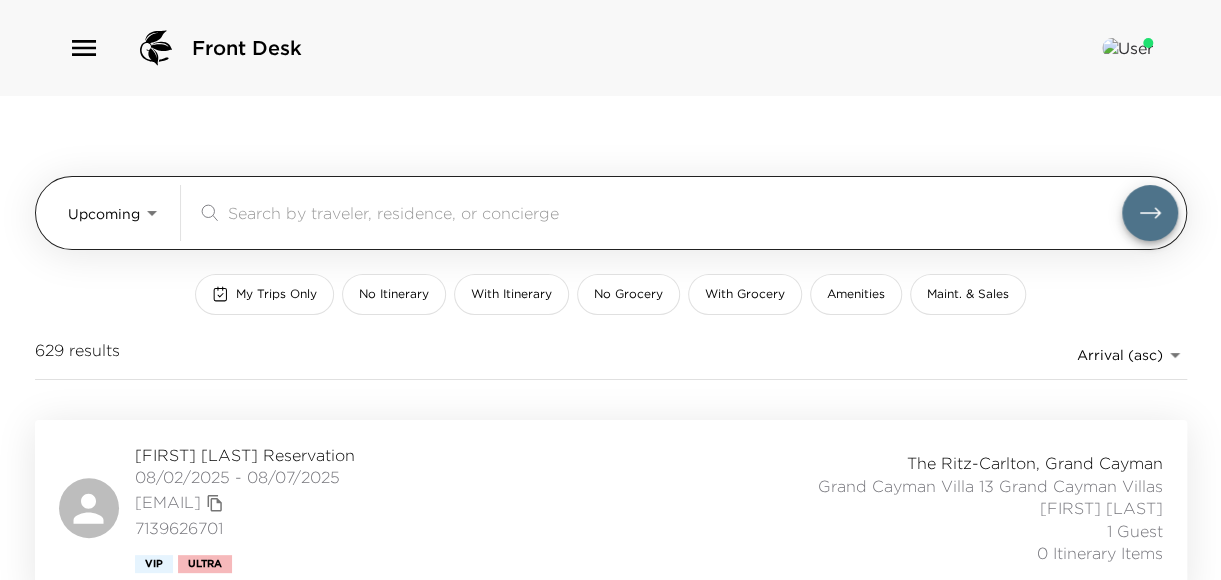 click at bounding box center [675, 212] 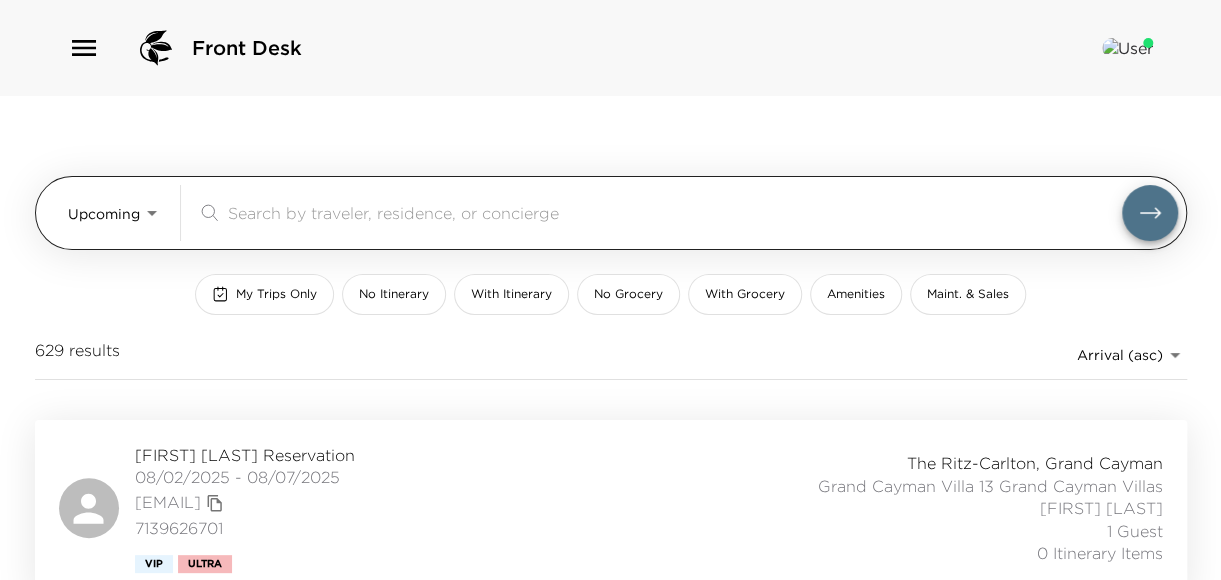 click at bounding box center (675, 212) 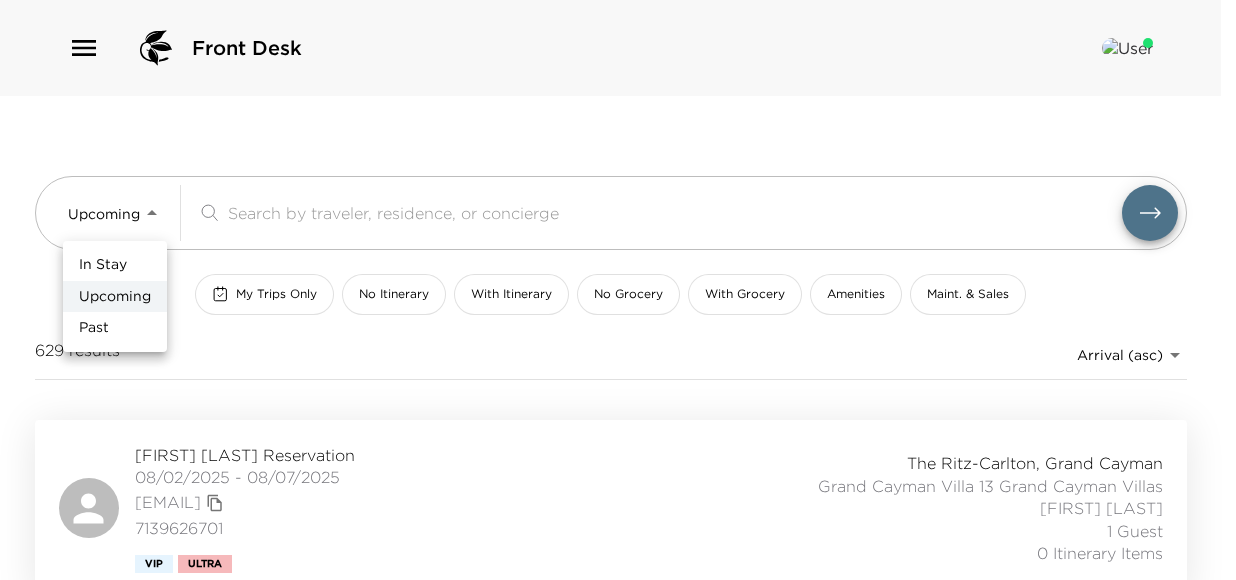 click on "In Stay" at bounding box center [103, 265] 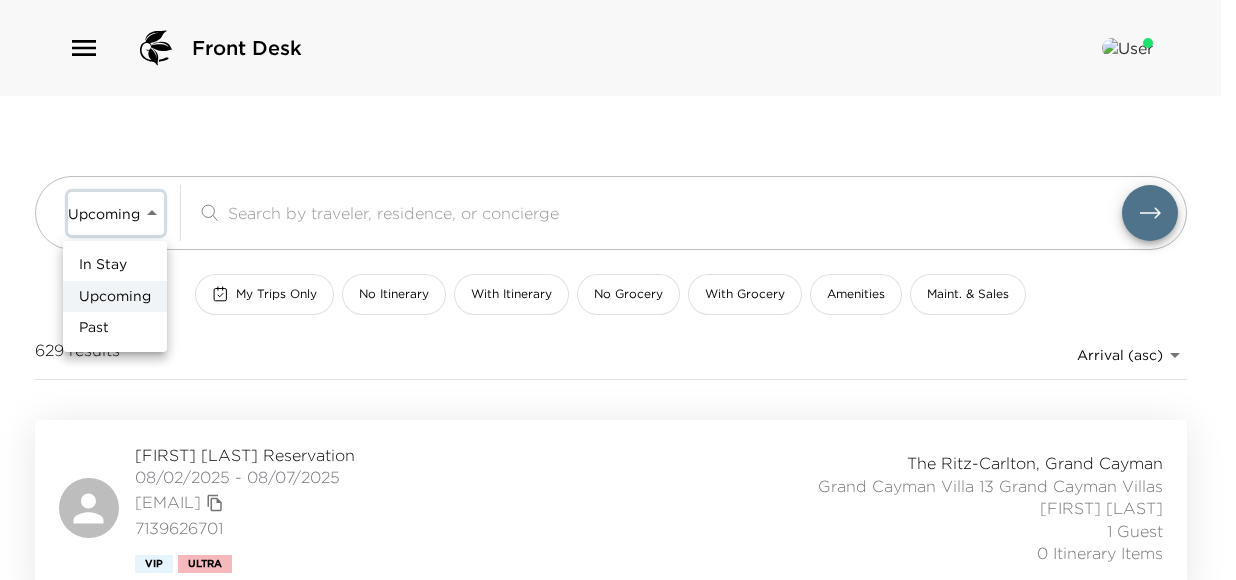 type on "In-Stay" 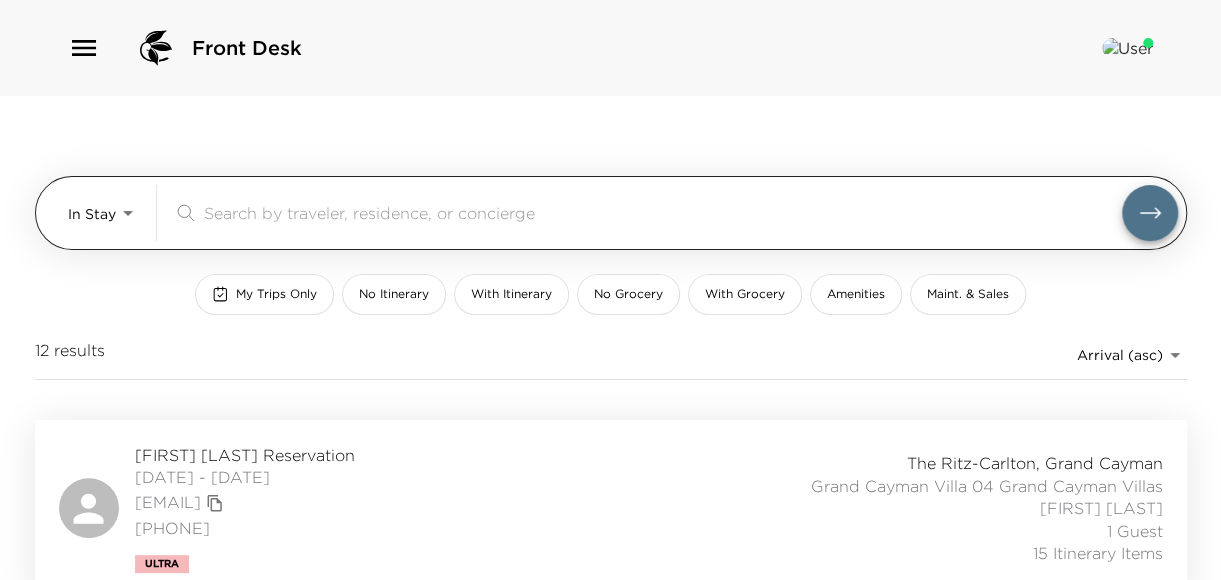 click at bounding box center (663, 212) 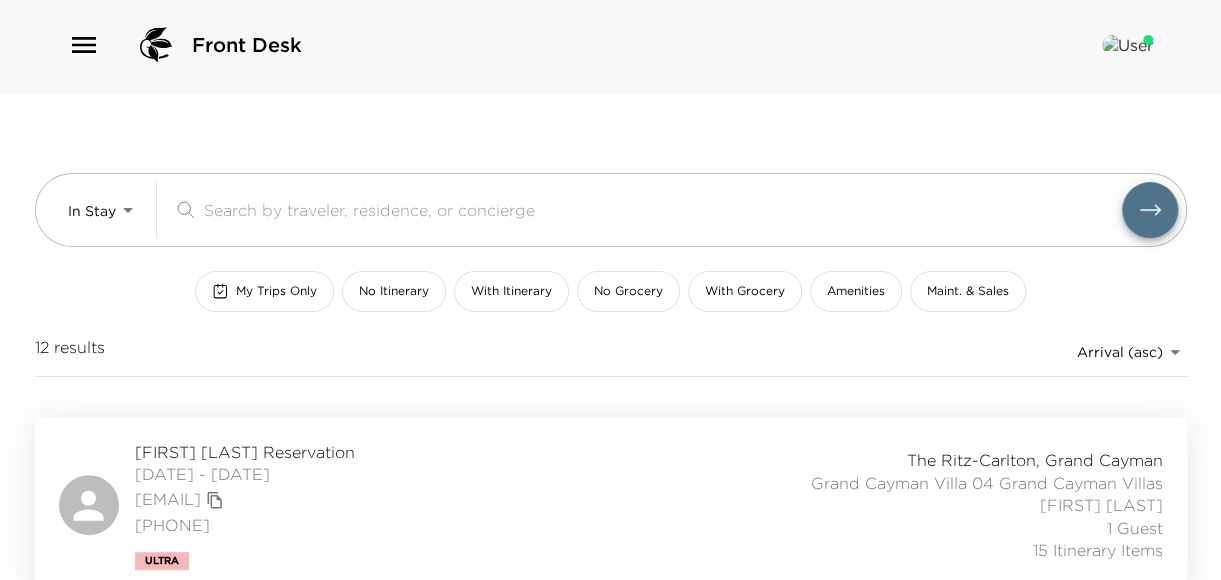 scroll, scrollTop: 0, scrollLeft: 0, axis: both 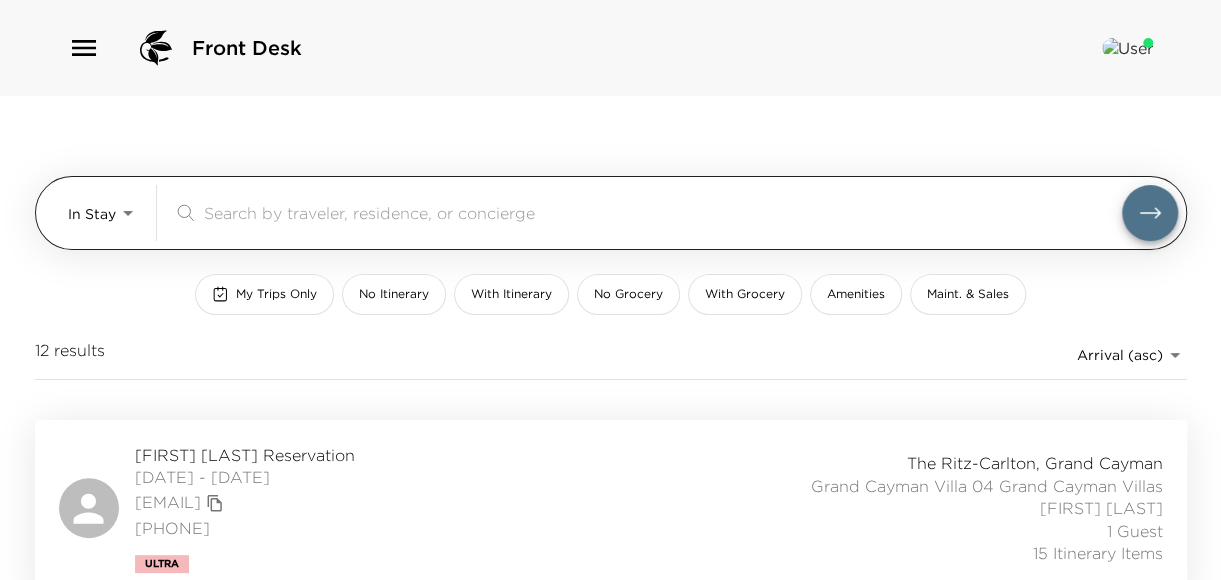 click on "​" at bounding box center [647, 213] 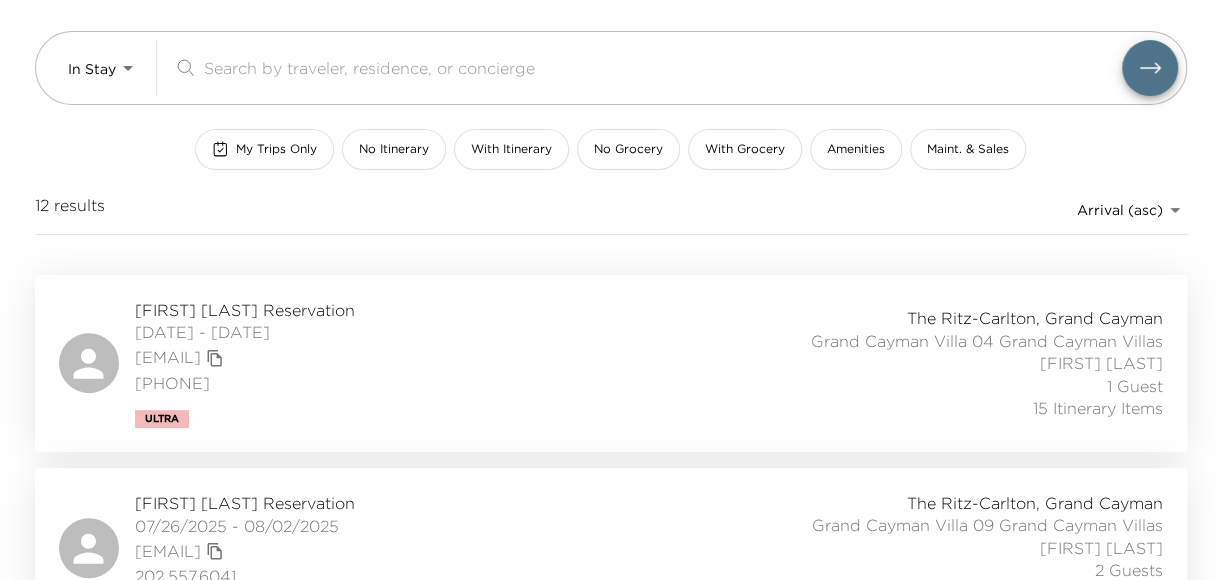 scroll, scrollTop: 100, scrollLeft: 0, axis: vertical 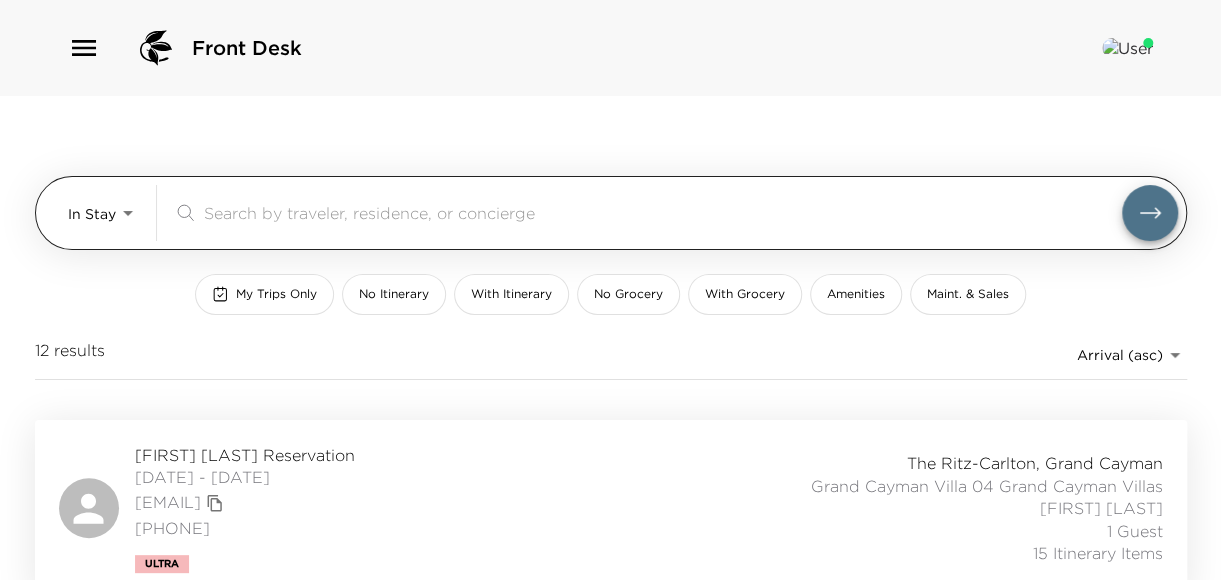 click at bounding box center [663, 212] 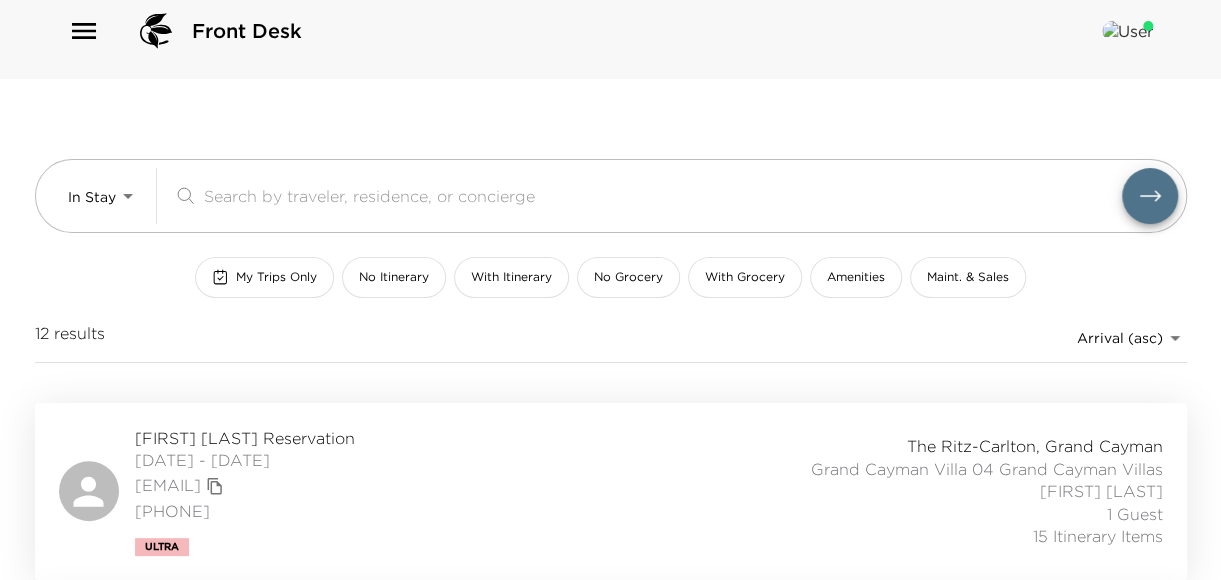 scroll, scrollTop: 0, scrollLeft: 0, axis: both 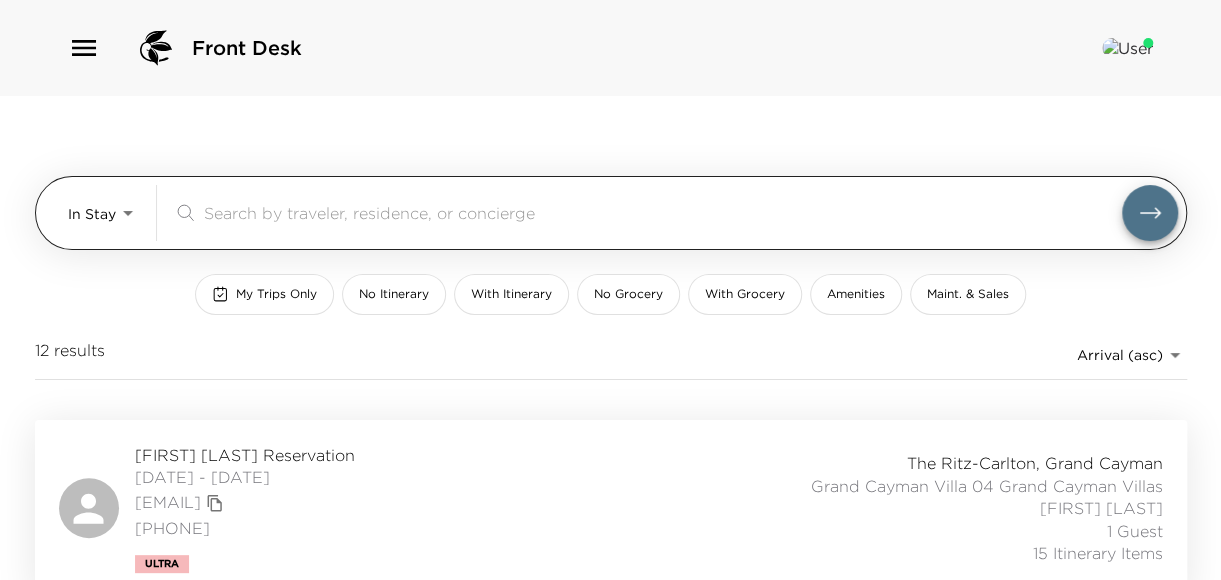 click at bounding box center (663, 212) 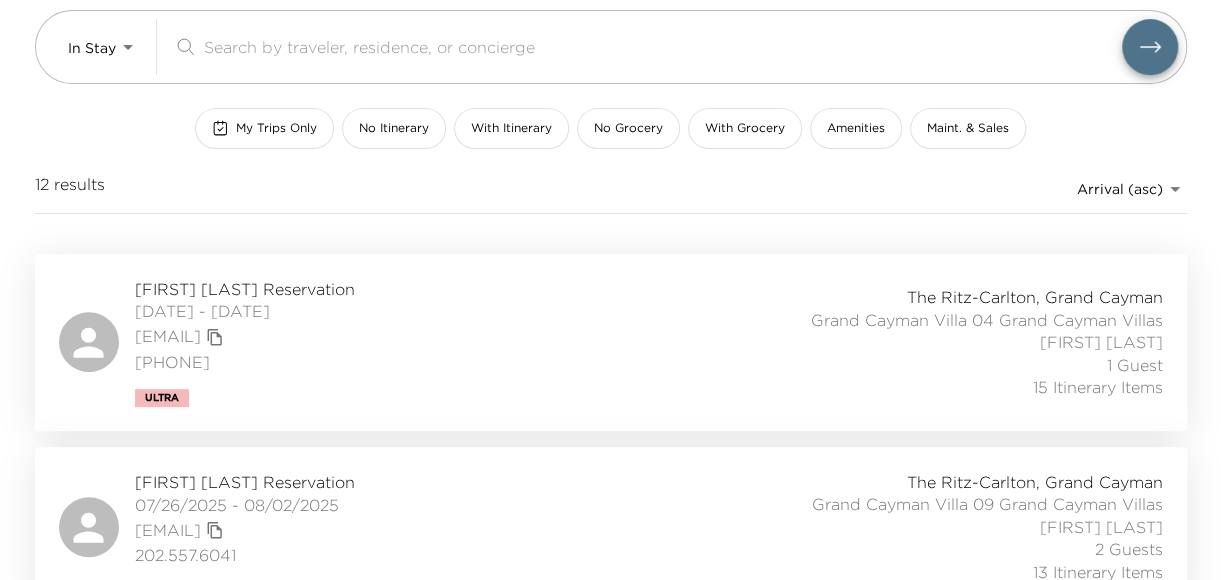 scroll, scrollTop: 200, scrollLeft: 0, axis: vertical 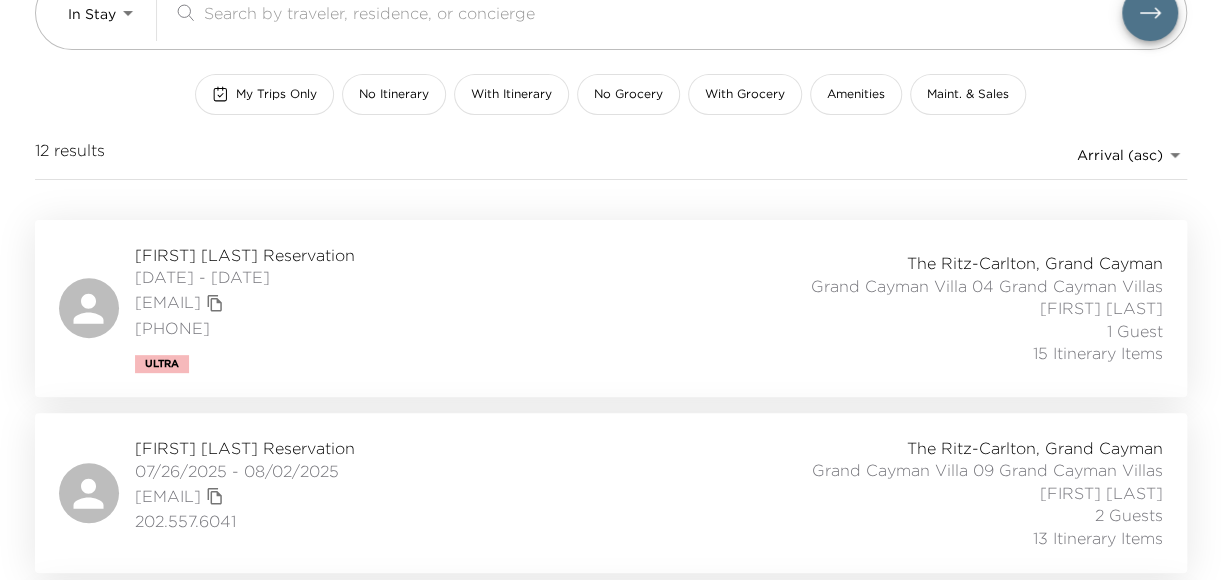 click on "Anne-Elise Fettig Reservation" at bounding box center (245, 255) 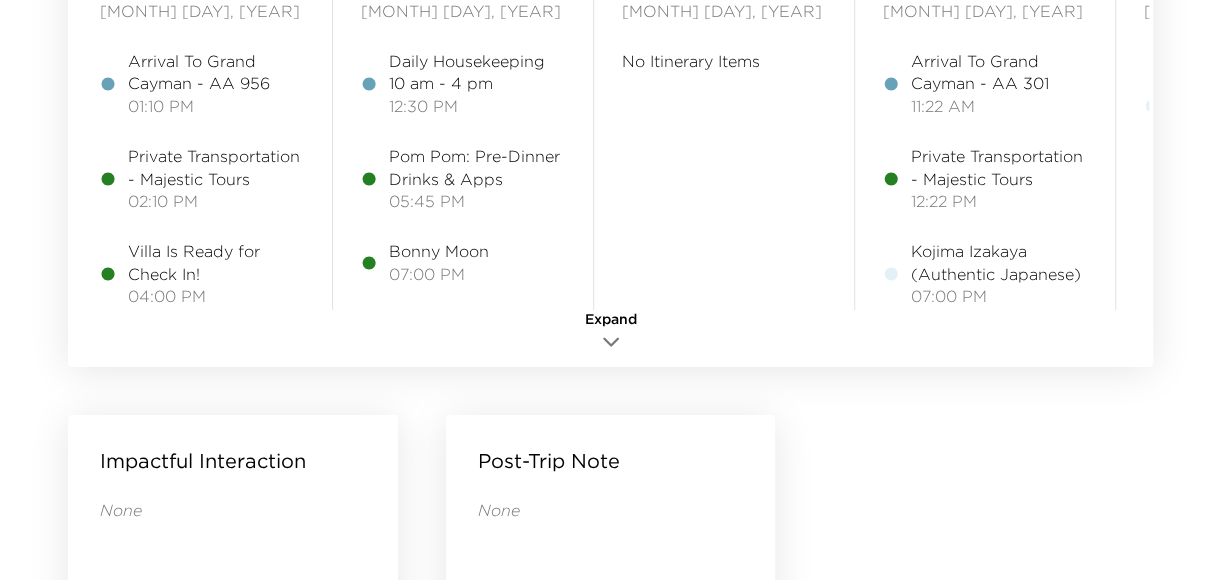 scroll, scrollTop: 1800, scrollLeft: 0, axis: vertical 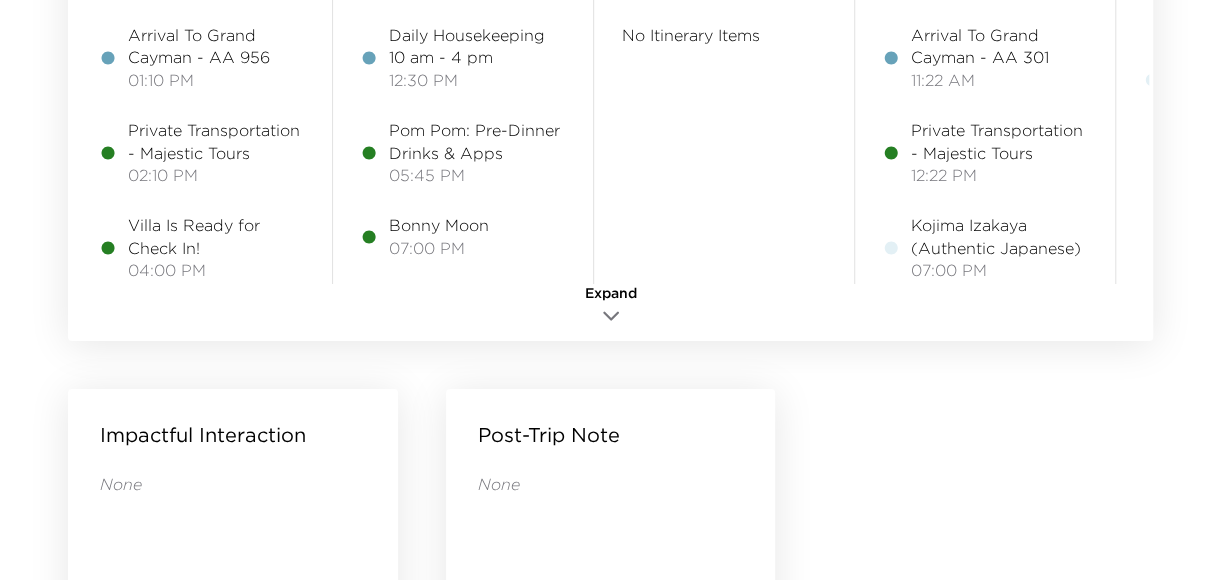 click 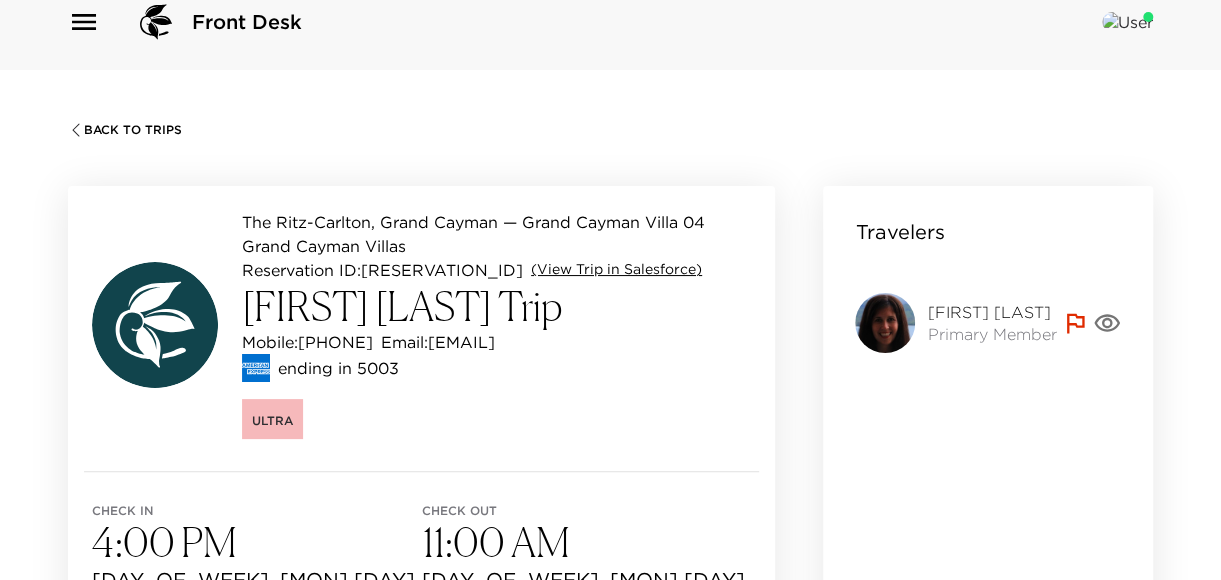 scroll, scrollTop: 0, scrollLeft: 0, axis: both 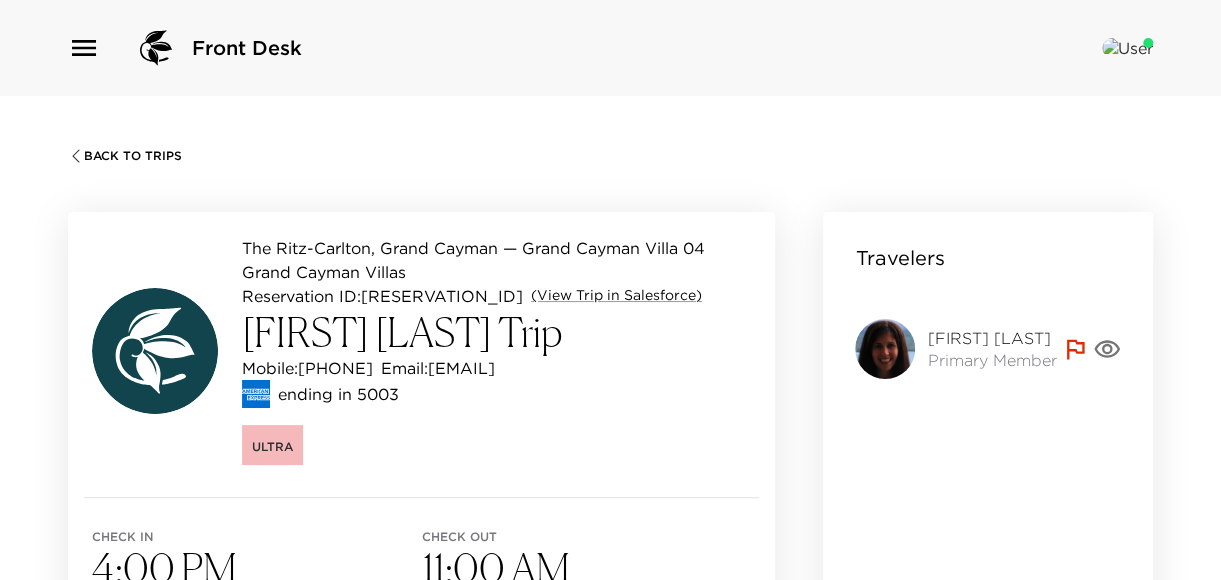 click 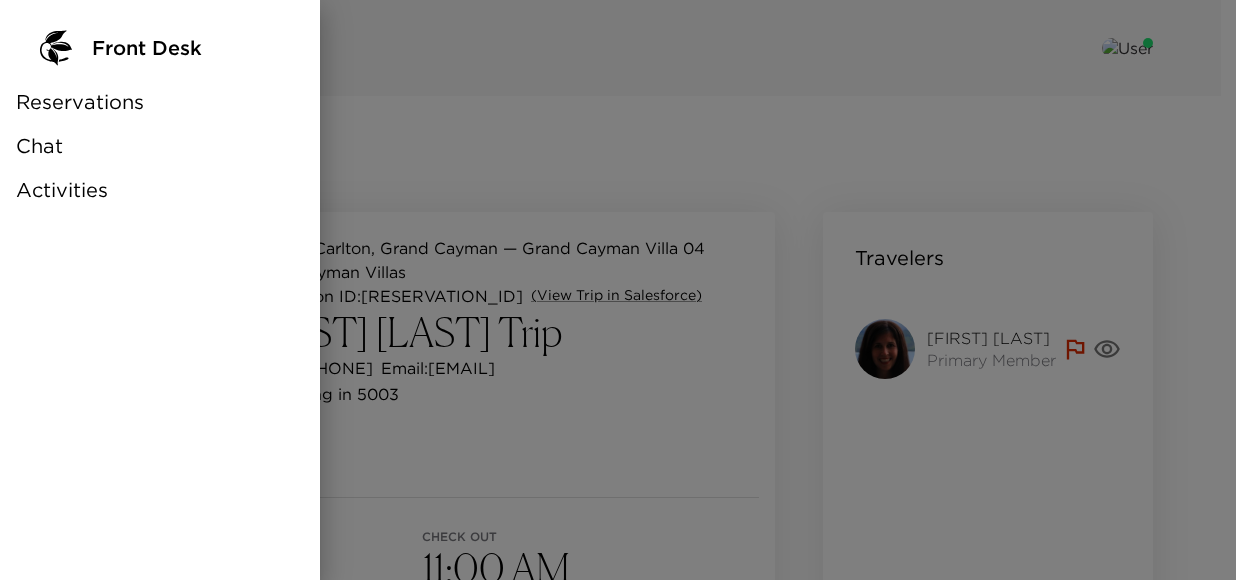 click at bounding box center [618, 290] 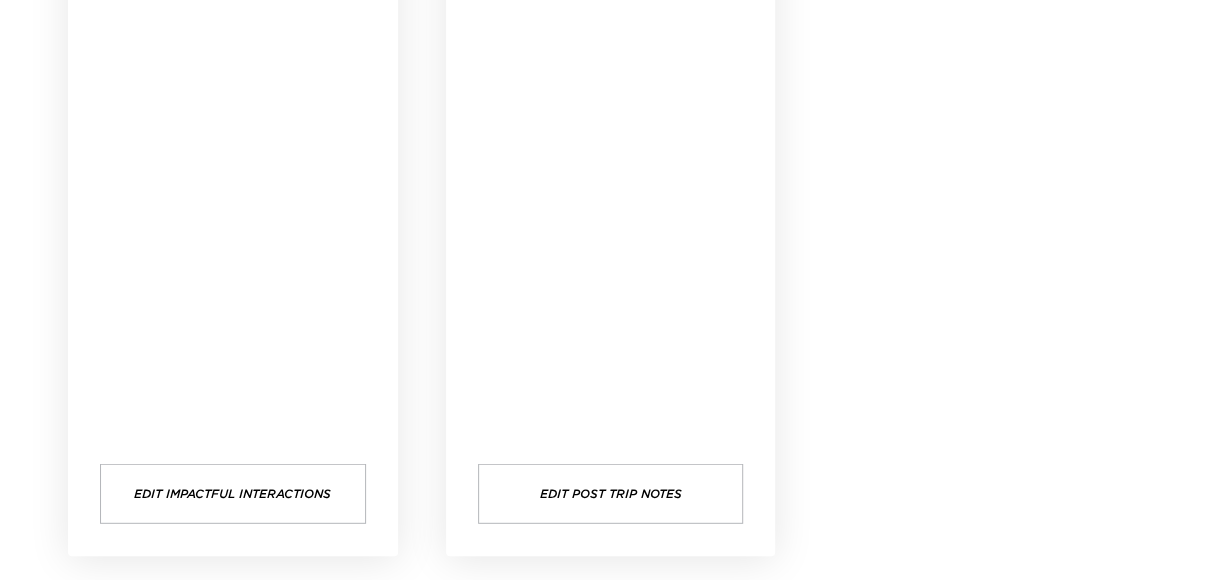 scroll, scrollTop: 2426, scrollLeft: 0, axis: vertical 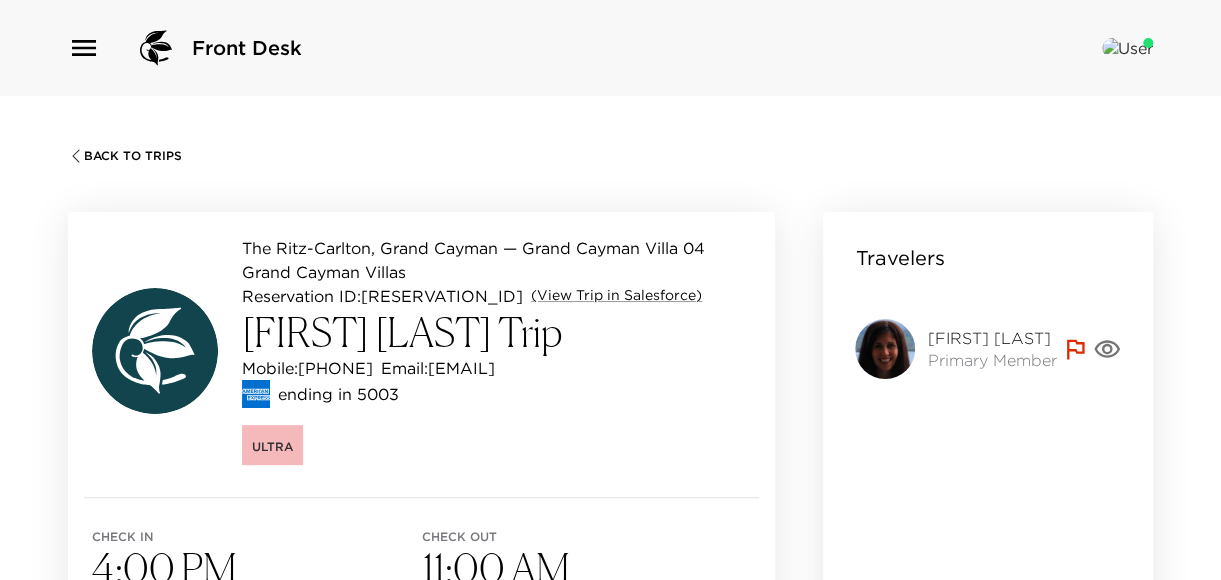 click on "Back To Trips The Ritz-Carlton, Grand Cayman — Grand Cayman Villa 04 Grand Cayman Villas Reservation ID:  [RESERVATION_ID] (View Trip in Salesforce) [FIRST] [LAST] Trip Mobile:  [PHONE] Email:  [EMAIL] ending in 5003 Ultra Check in 4:00 PM [DAY_OF_WEEK], [MON] [DAY], [YEAR] Check out 11:00 AM [DAY_OF_WEEK], [MON] [DAY], [YEAR] Ambassador [FIRST] [LAST] [PHONE] [EMAIL] Concierge [FIRST] [LAST] No Phone Available [EMAIL] Travelers [FIRST] [LAST] Primary Member View Travelers Details Pre-Trip Note [FIRST] is a fantastic communicator and so easy to work with. She loves to plan and organize her full itinerary before arrival, so please connect with her at your convivence. ad Membership Red Flags Abaco 3x Policy  - This membership will have used all 3 of their visits. [DATE] [DATE] [DATE] Special Requests None Groceries Download List None Itinerary View & Edit Friday [MONTH] [DAY], [YEAR] Arrival To Grand Cayman - AA 956 01:10 PM Private Transportation - Majestic Tours" at bounding box center [610, 386] 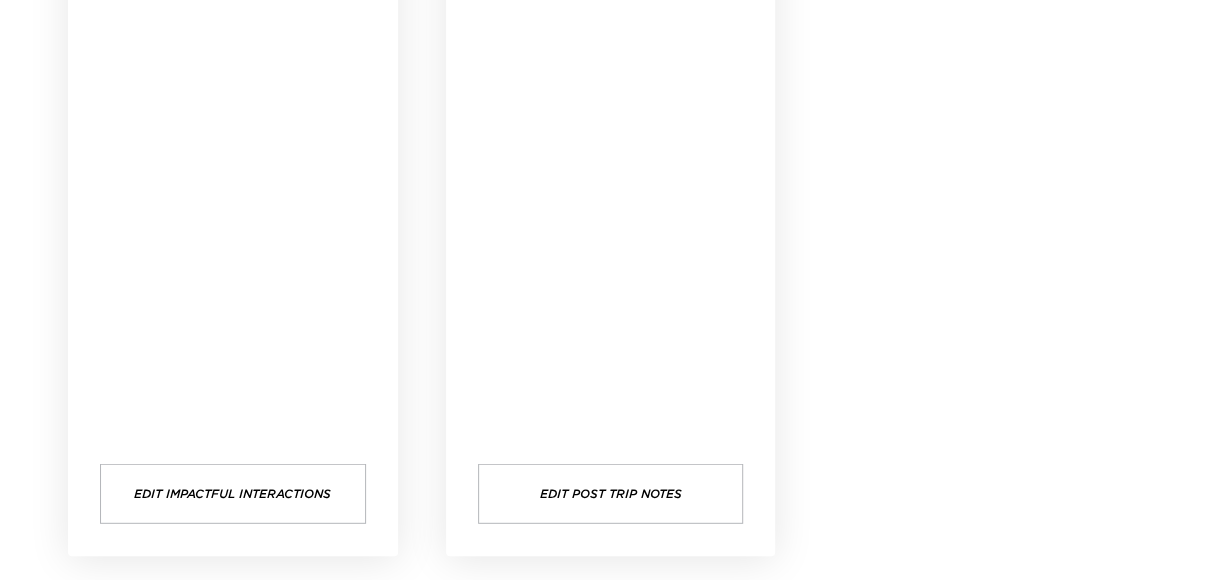 scroll, scrollTop: 2426, scrollLeft: 0, axis: vertical 